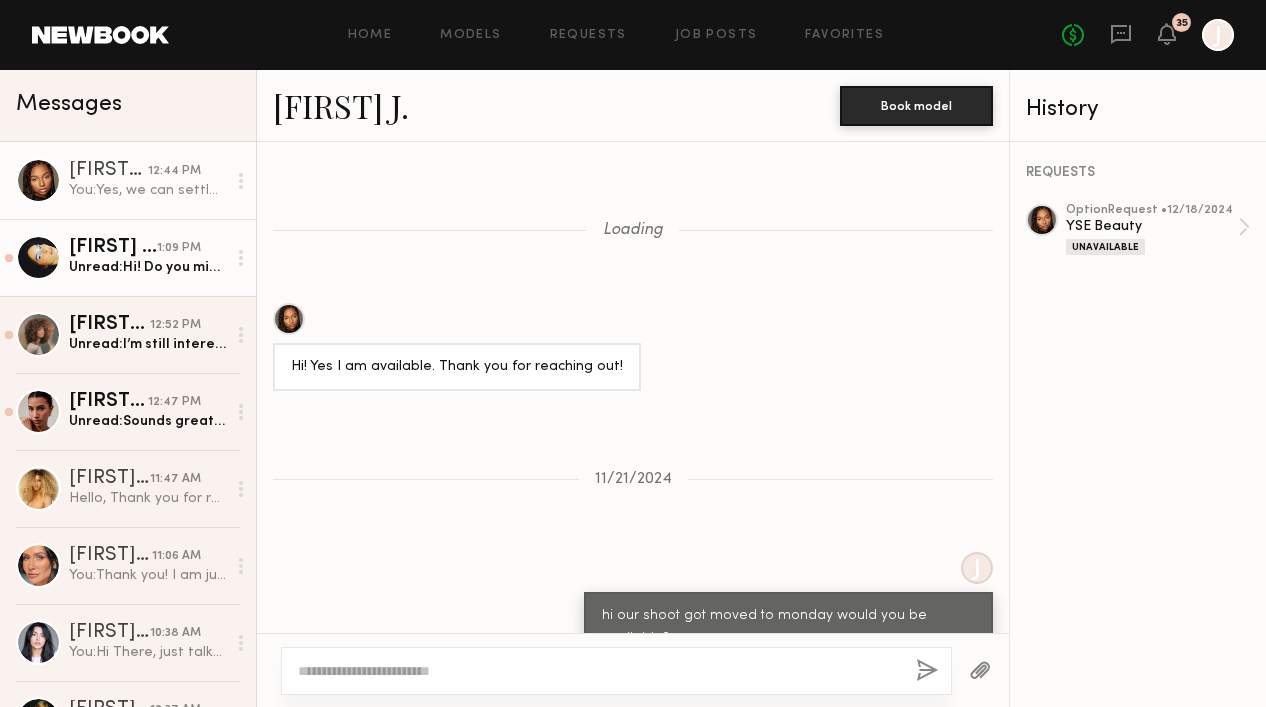 scroll, scrollTop: 0, scrollLeft: 0, axis: both 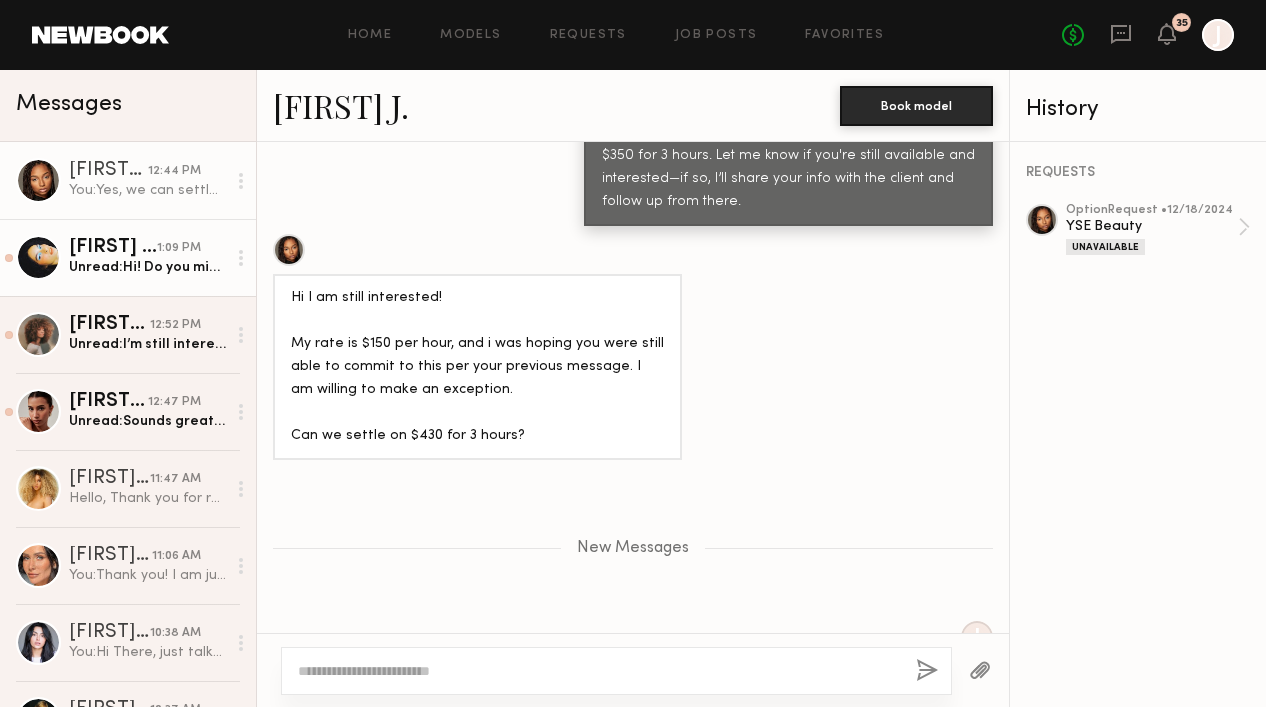 click on "Unread:  Hi! Do you mind letting me know the area/location of the shoot?" 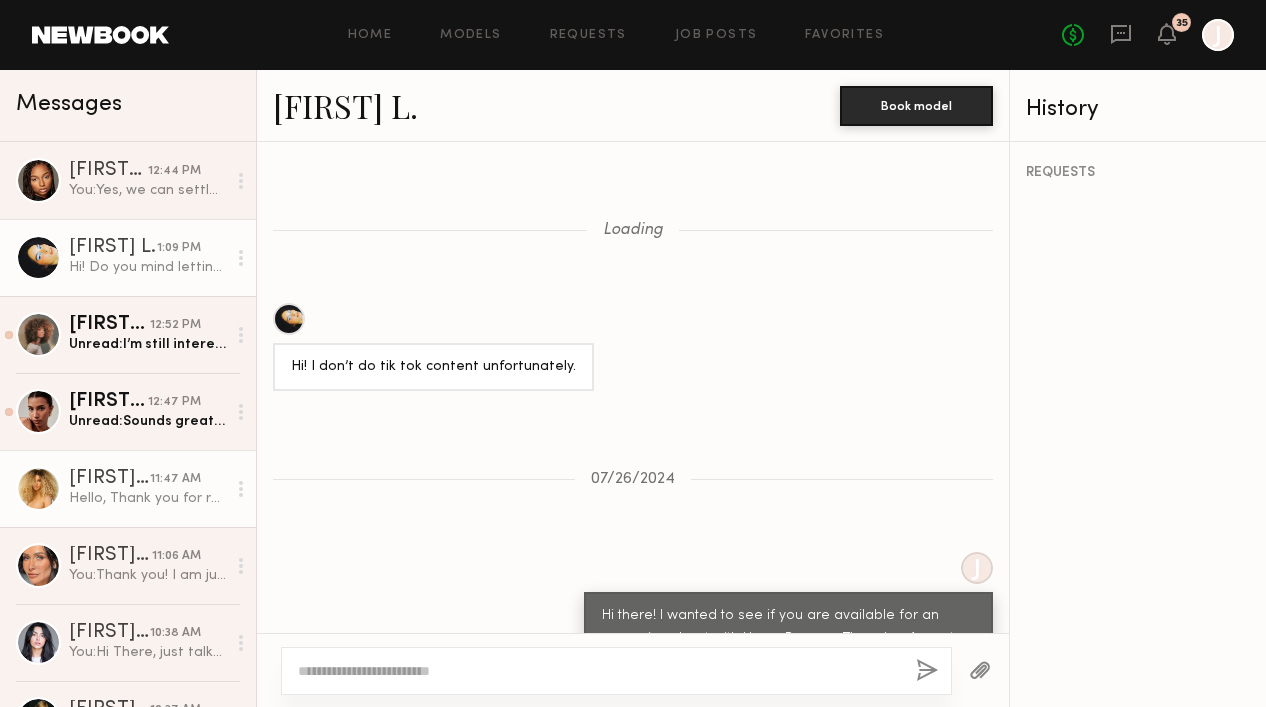 scroll, scrollTop: 2348, scrollLeft: 0, axis: vertical 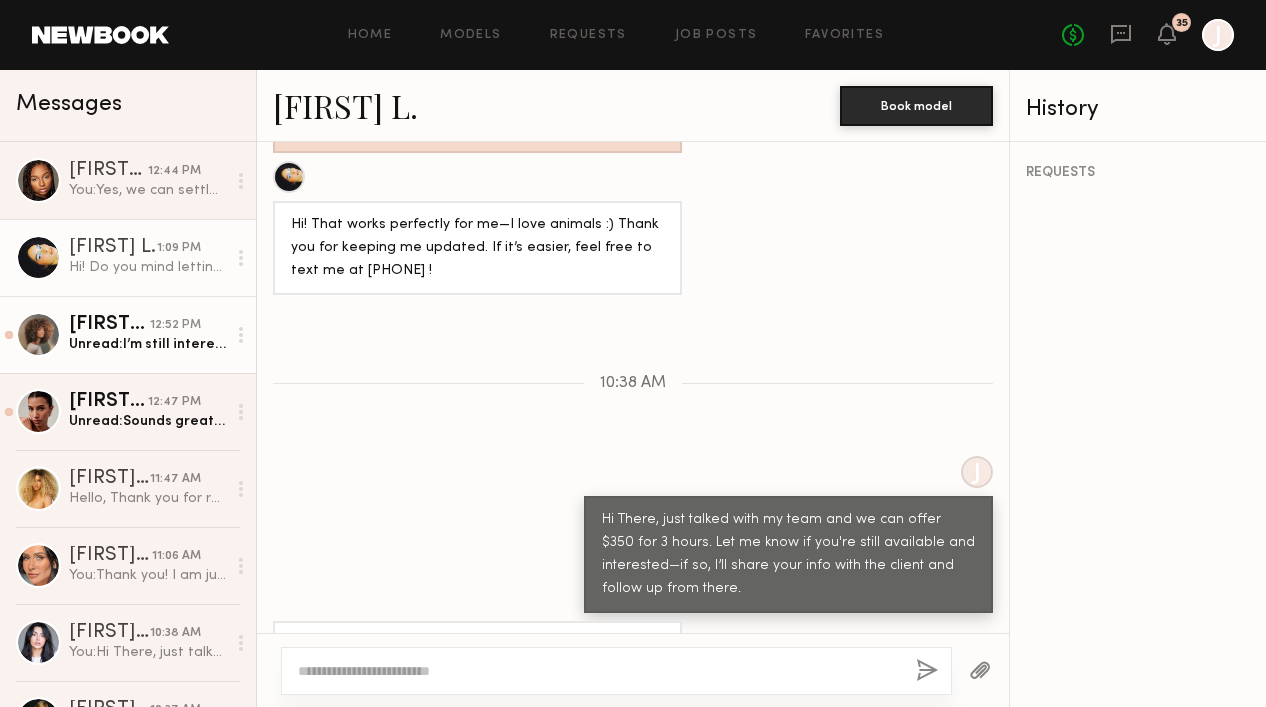 click on "Unread:  I’m still interested/available and I appreciate you all being willing to work around the fitting if the client decides to move forward." 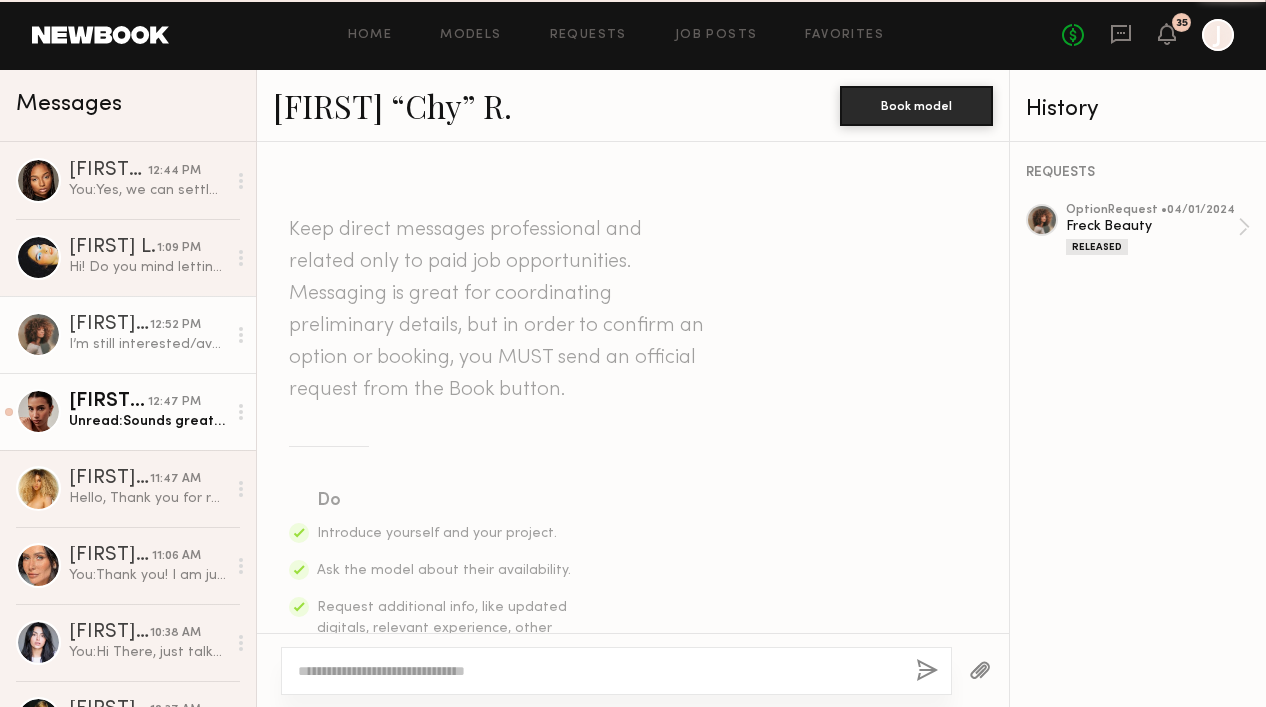scroll, scrollTop: 1854, scrollLeft: 0, axis: vertical 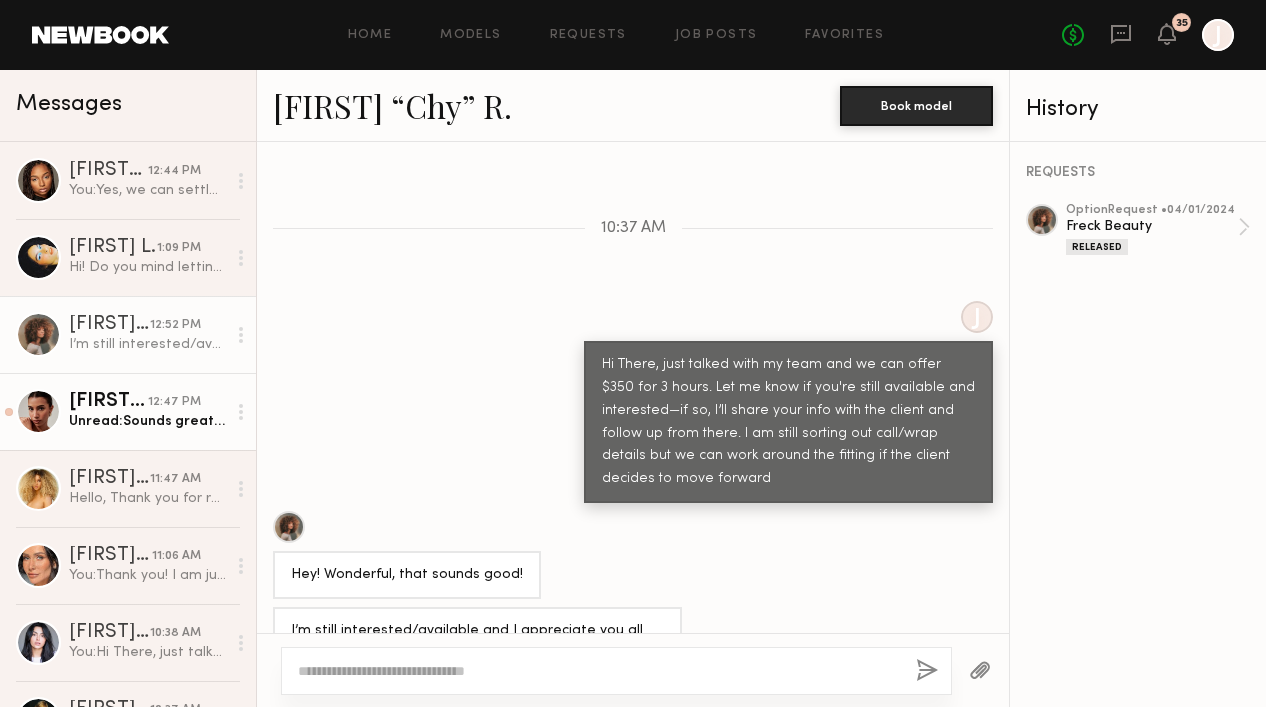 click on "Unread:  Sounds great. I am still available and interested. Please let me know what your client says." 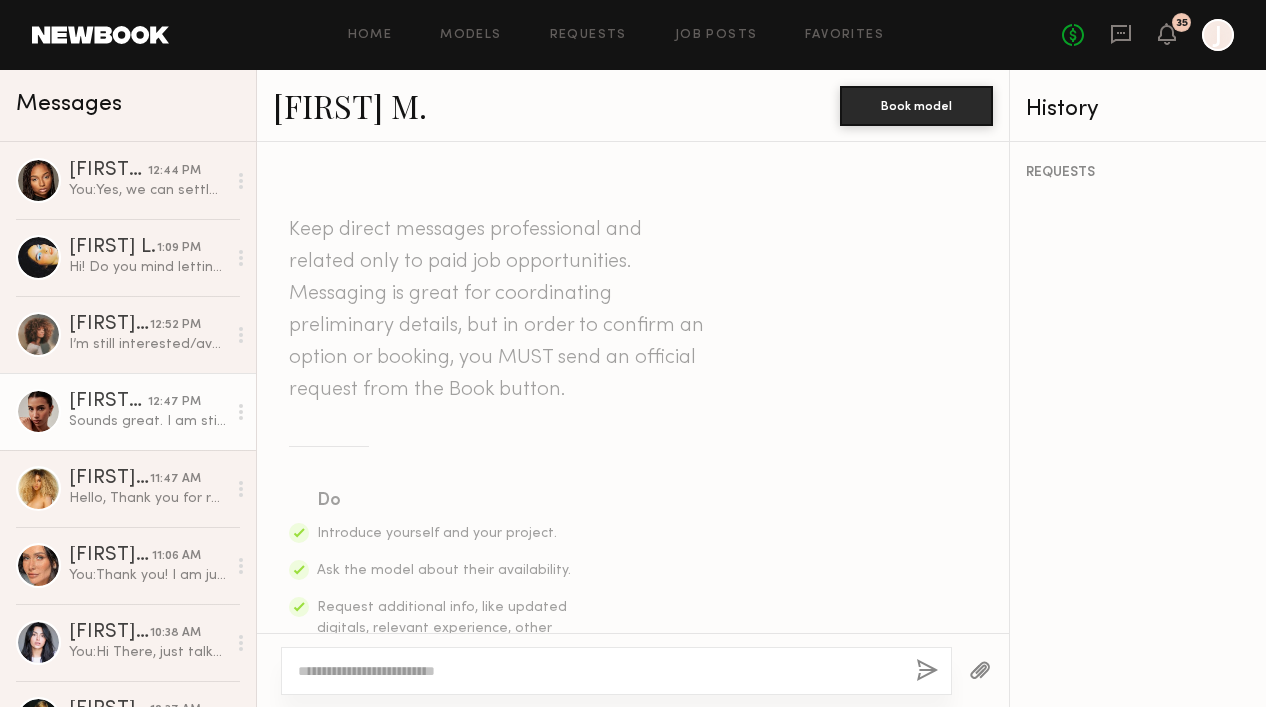 scroll, scrollTop: 1541, scrollLeft: 0, axis: vertical 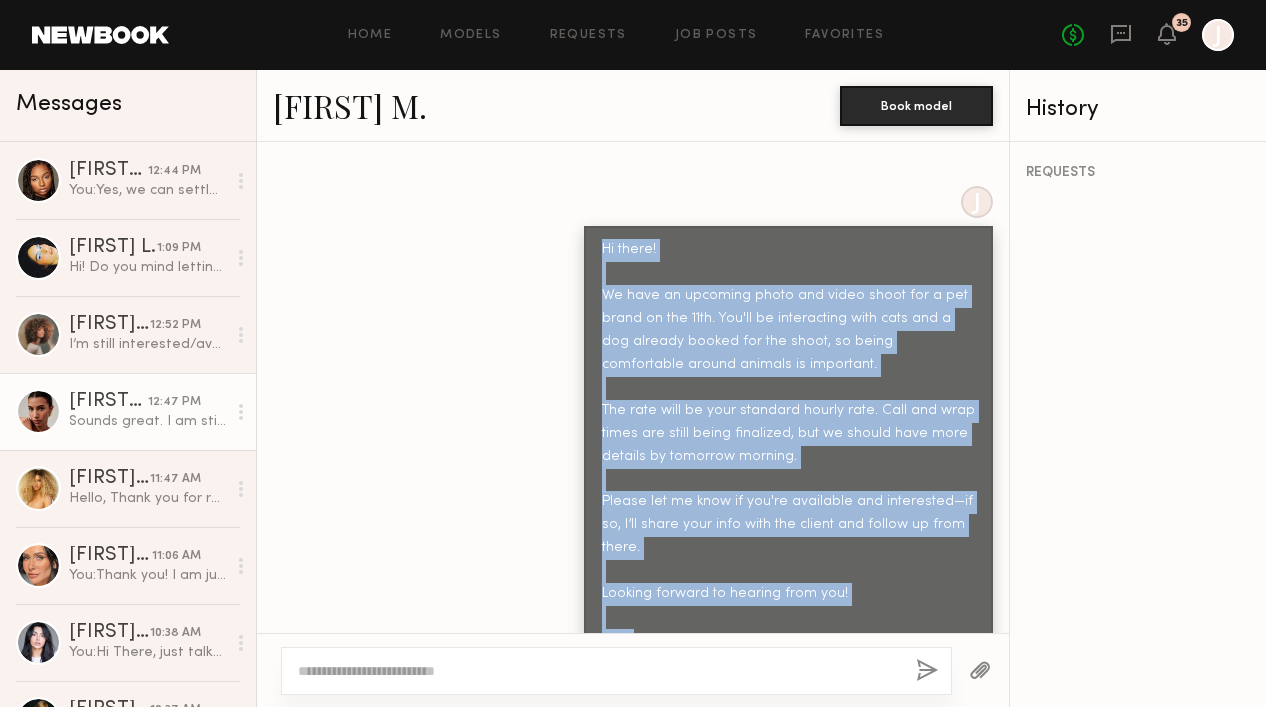 drag, startPoint x: 602, startPoint y: 213, endPoint x: 747, endPoint y: 602, distance: 415.14575 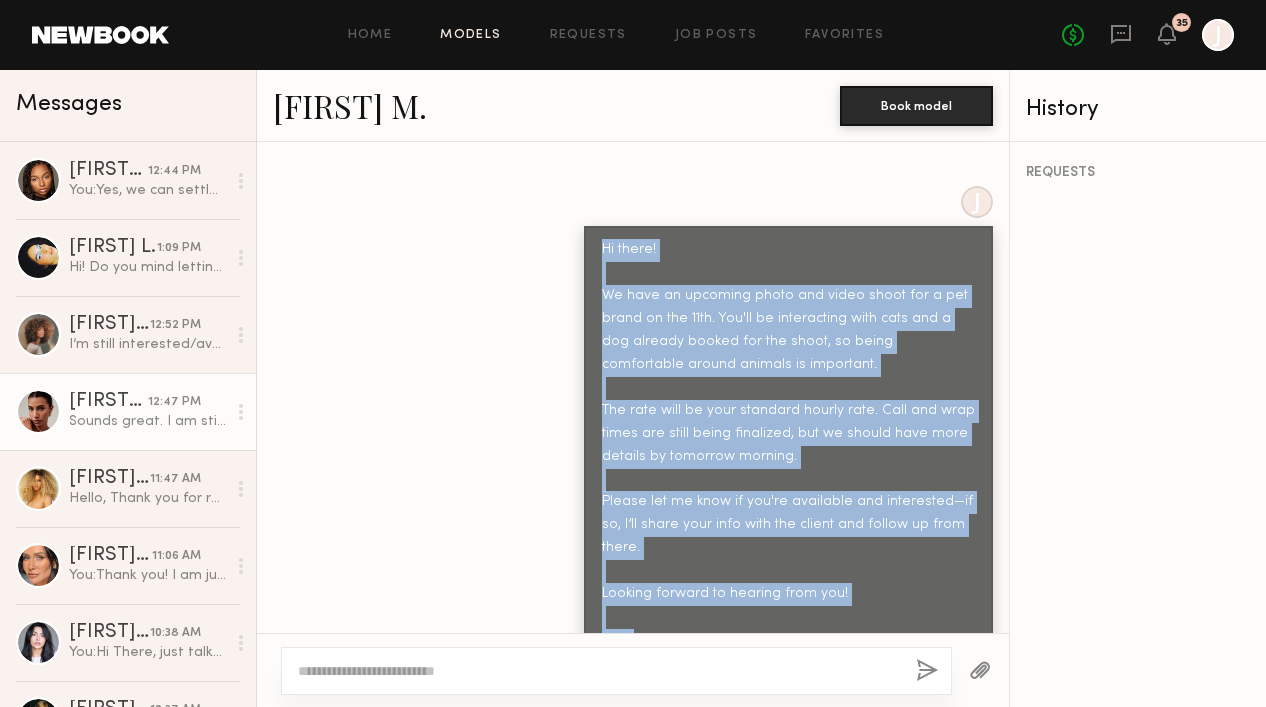 click on "Models" 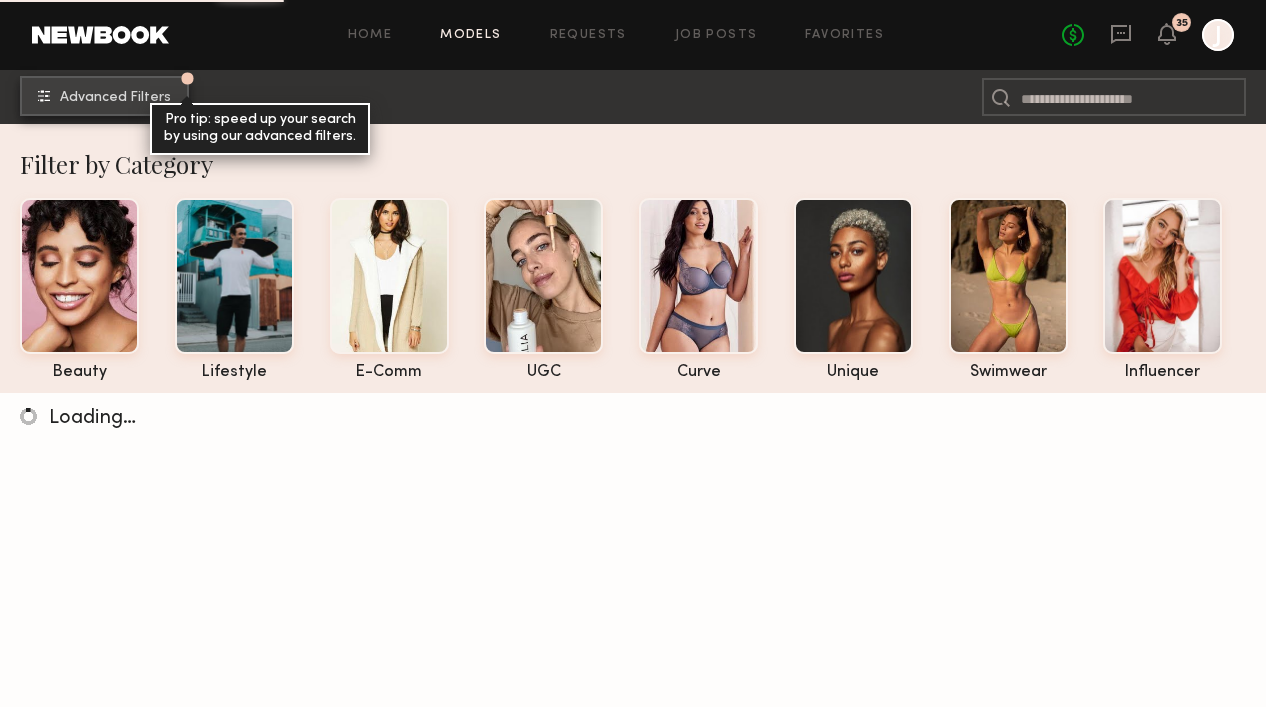 click on "Advanced Filters" 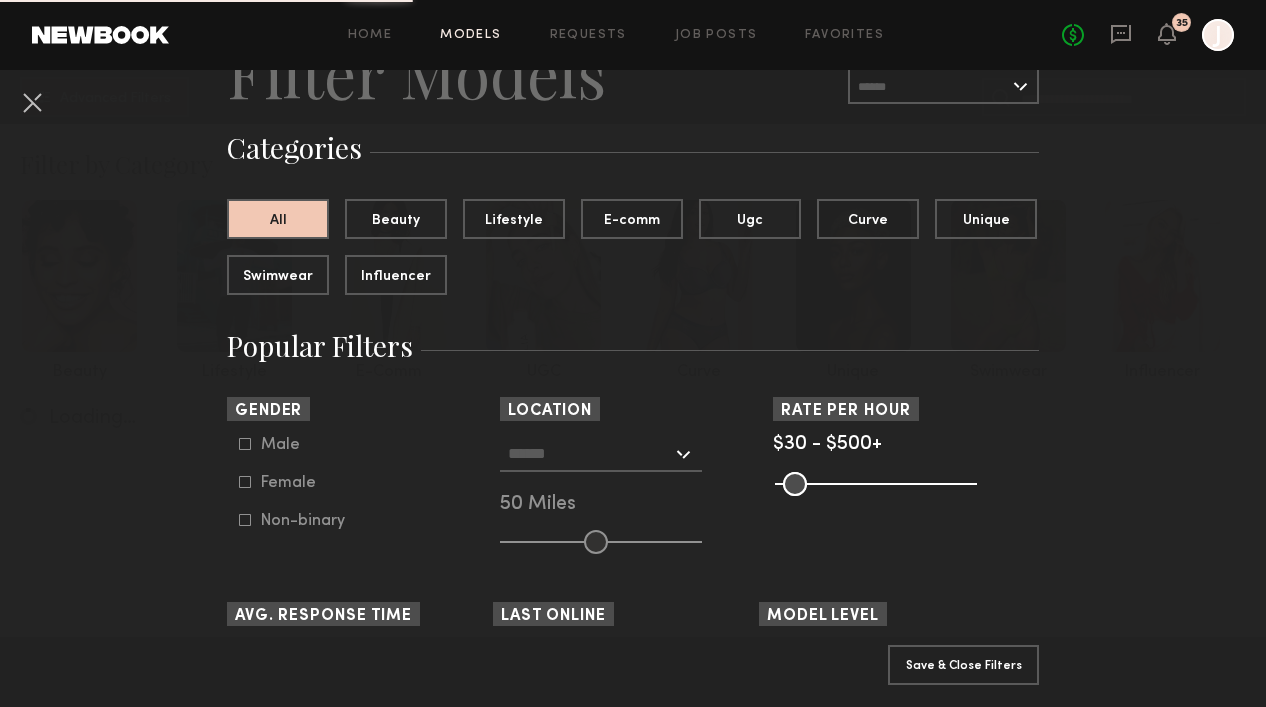 scroll, scrollTop: 123, scrollLeft: 0, axis: vertical 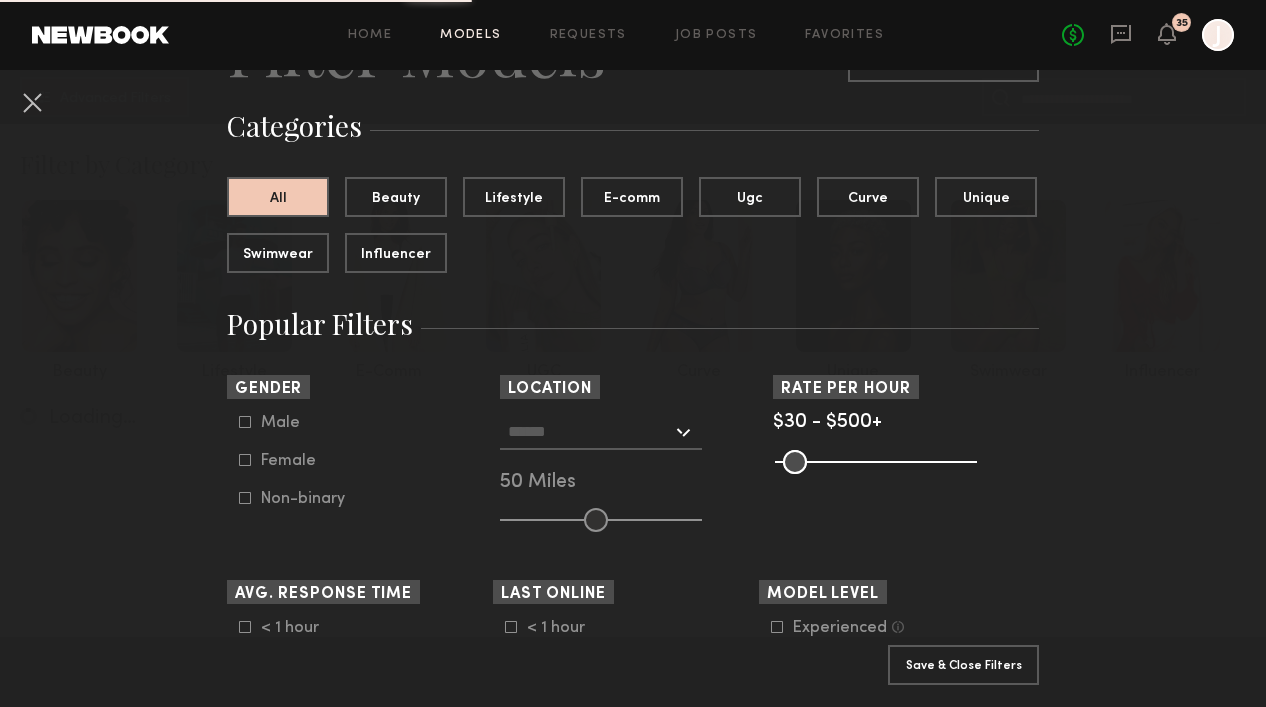 click 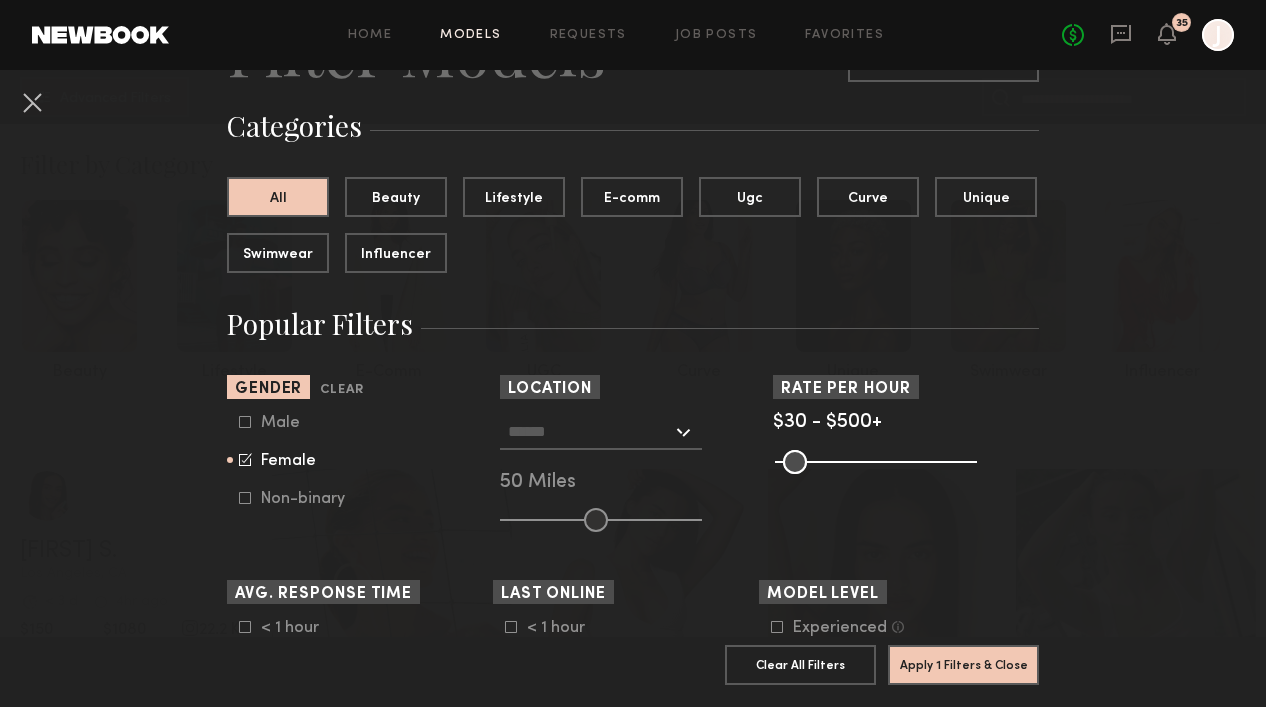 click 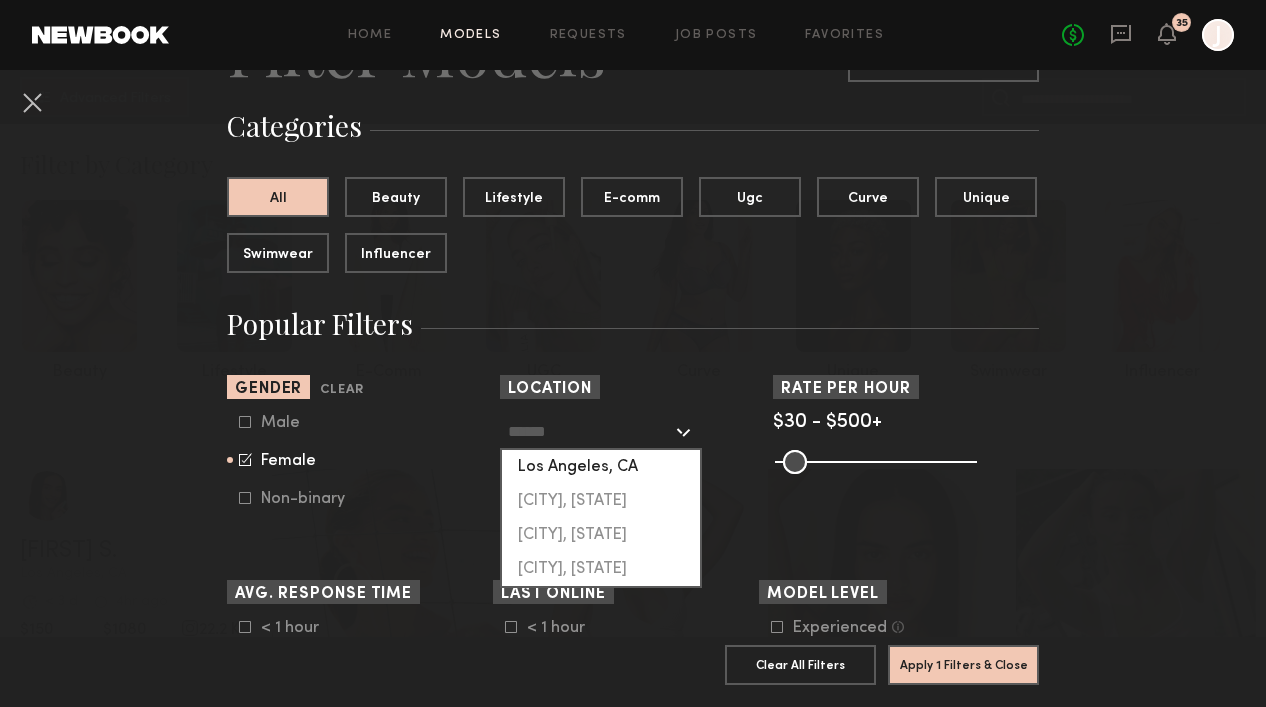click on "Los Angeles, CA" 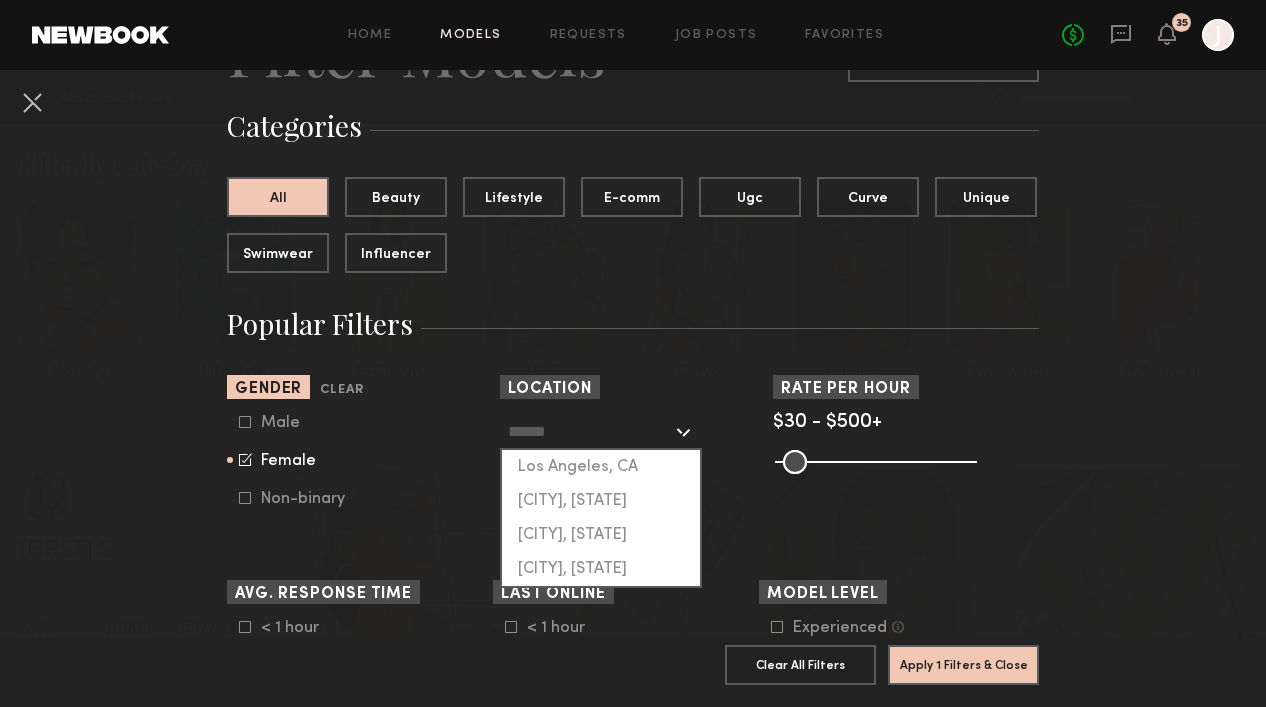 type on "**********" 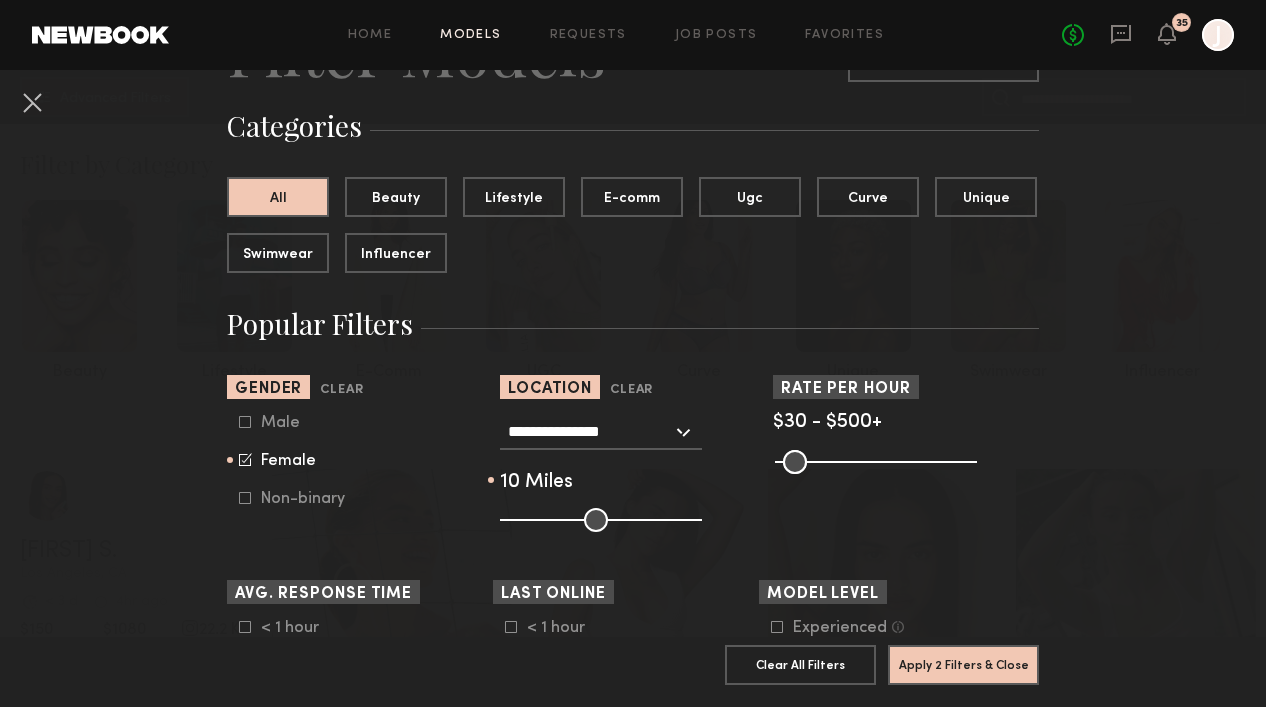 drag, startPoint x: 598, startPoint y: 524, endPoint x: 523, endPoint y: 525, distance: 75.00667 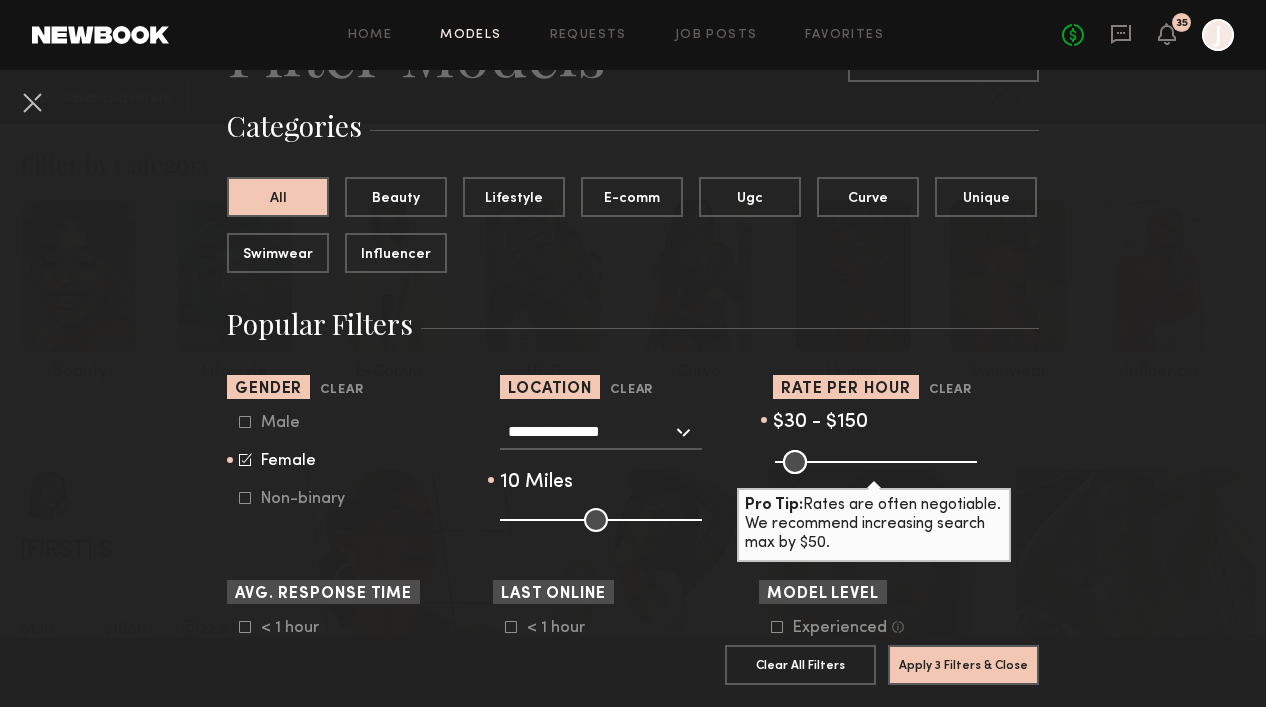 drag, startPoint x: 973, startPoint y: 457, endPoint x: 832, endPoint y: 456, distance: 141.00354 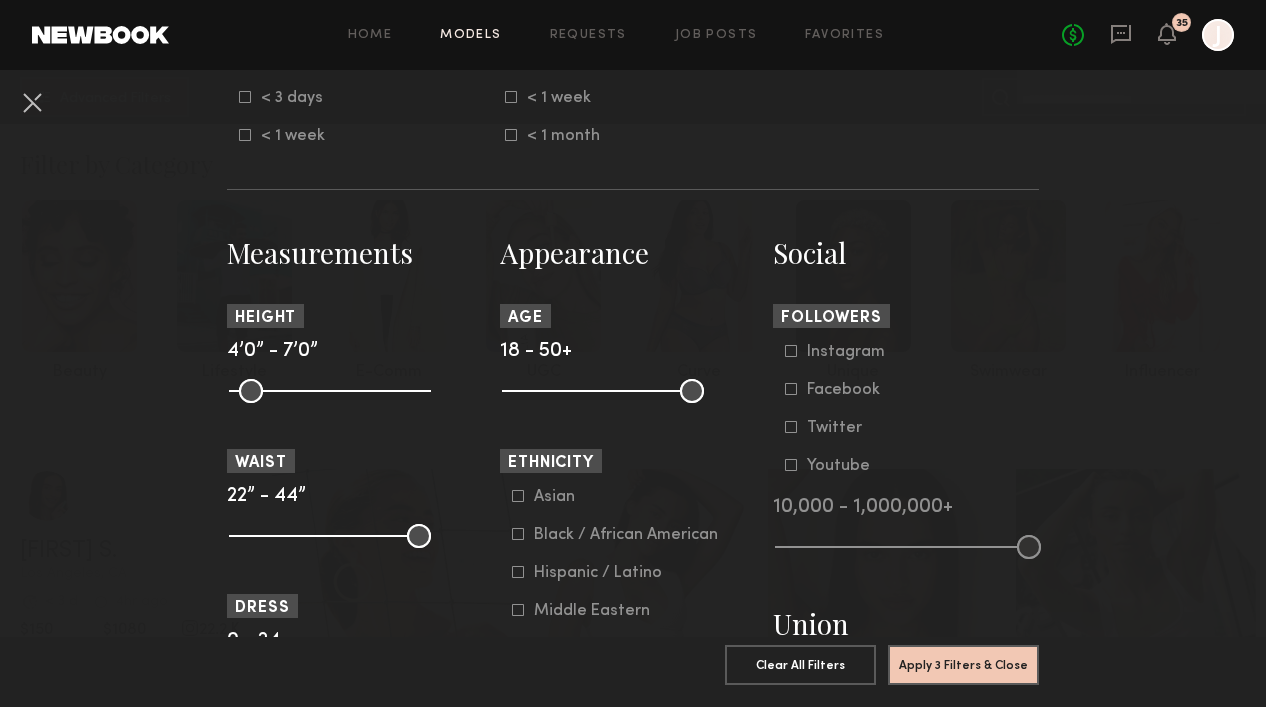 scroll, scrollTop: 744, scrollLeft: 0, axis: vertical 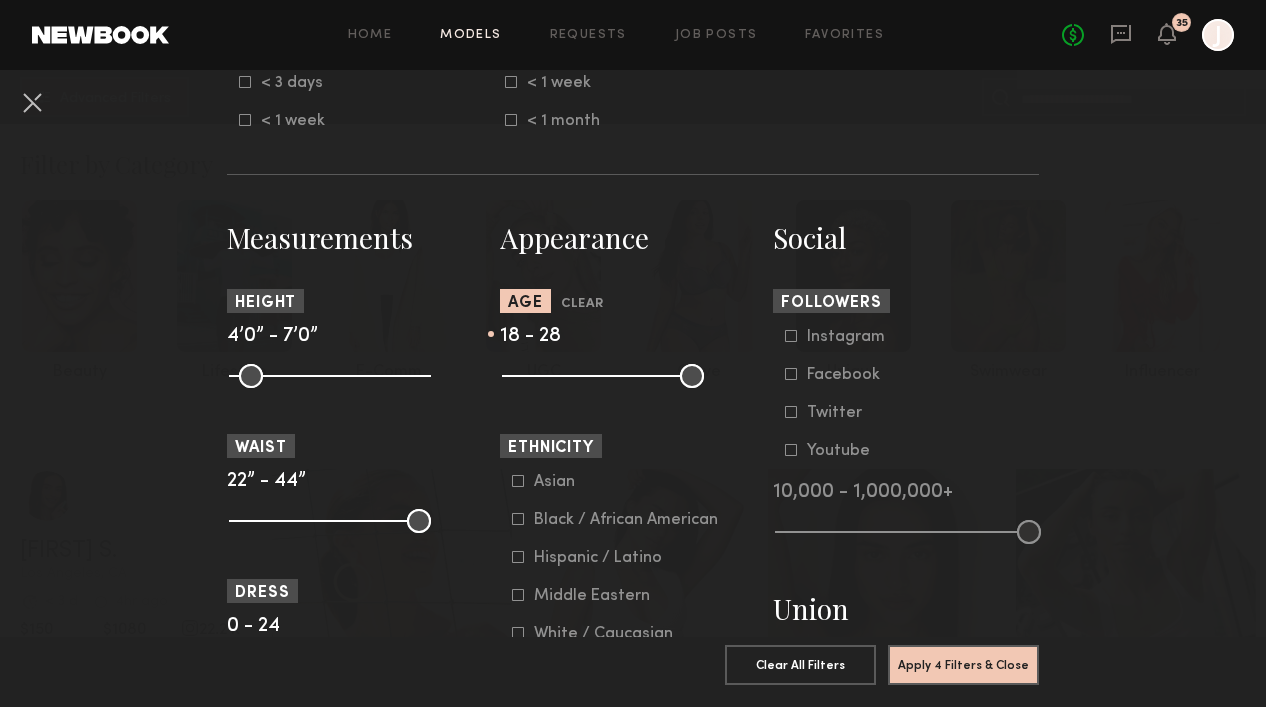 drag, startPoint x: 687, startPoint y: 388, endPoint x: 566, endPoint y: 388, distance: 121 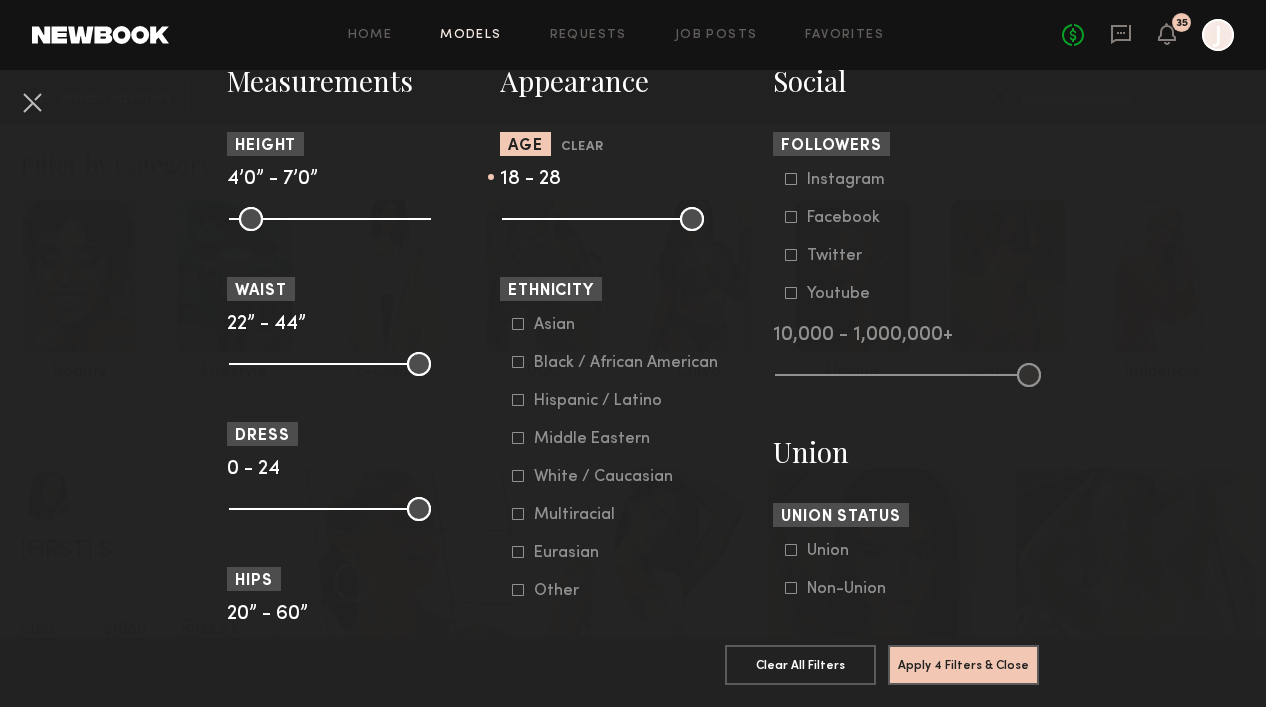 scroll, scrollTop: 903, scrollLeft: 0, axis: vertical 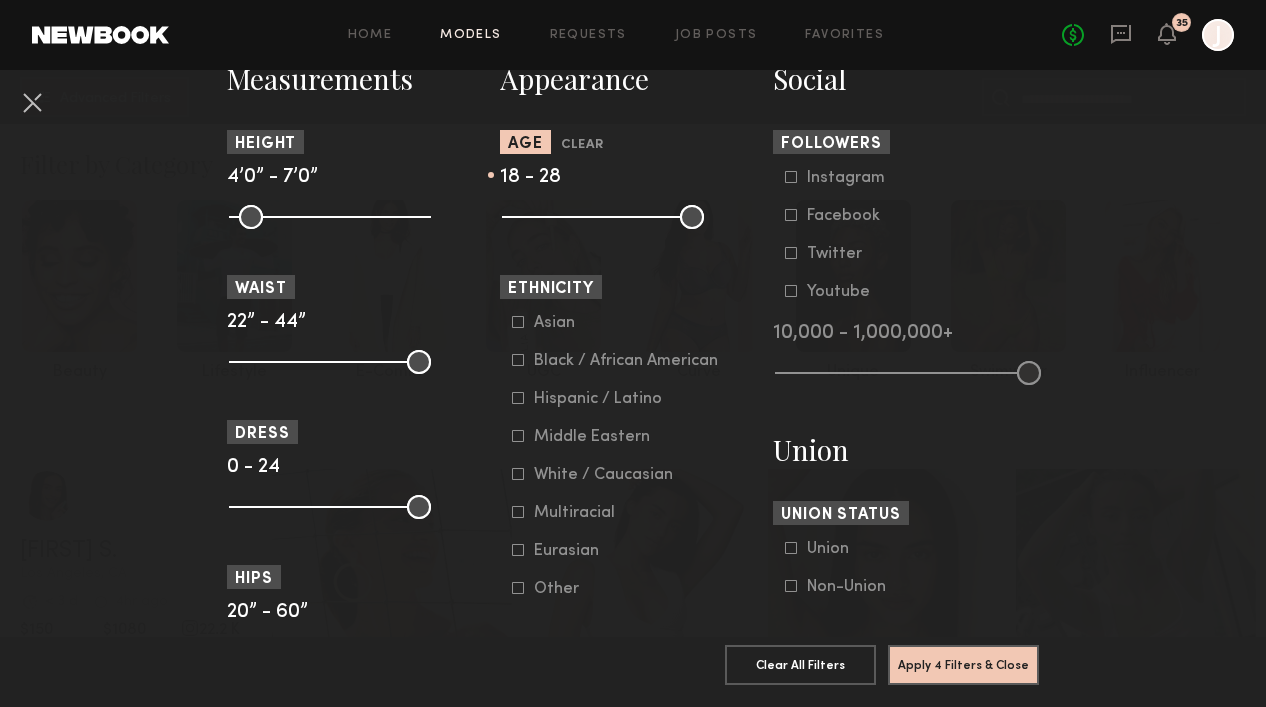 click 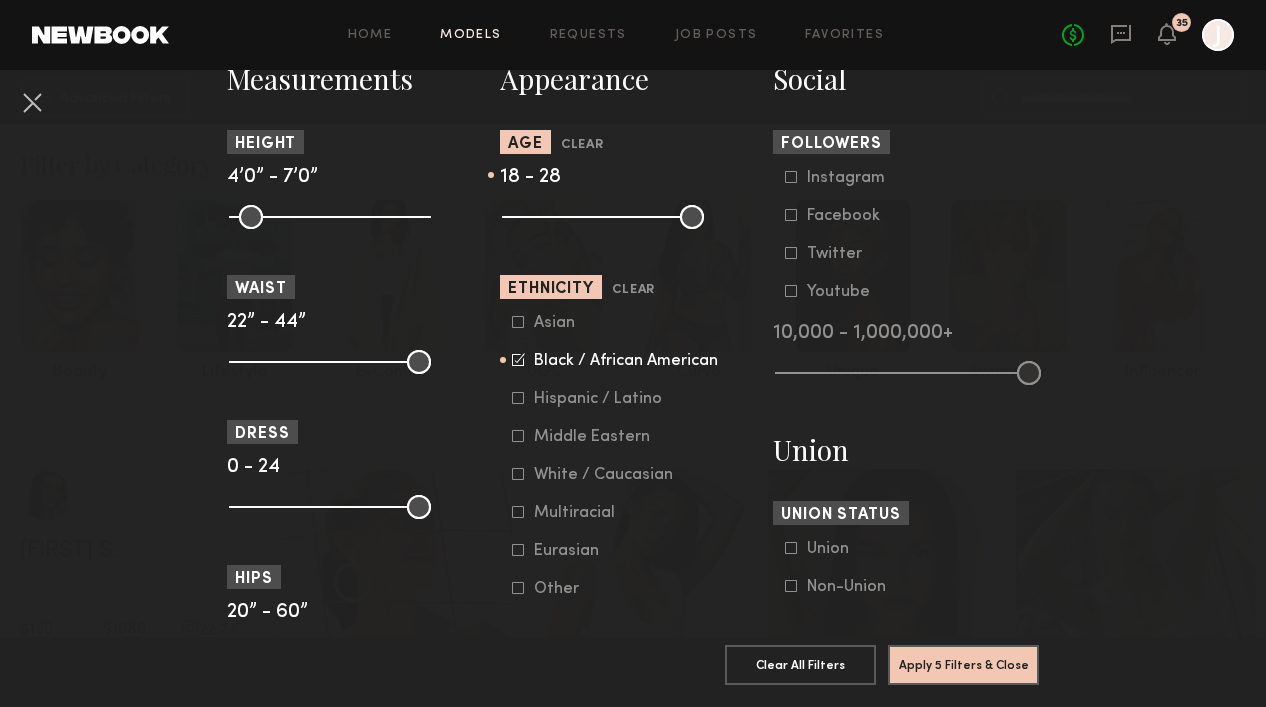 click 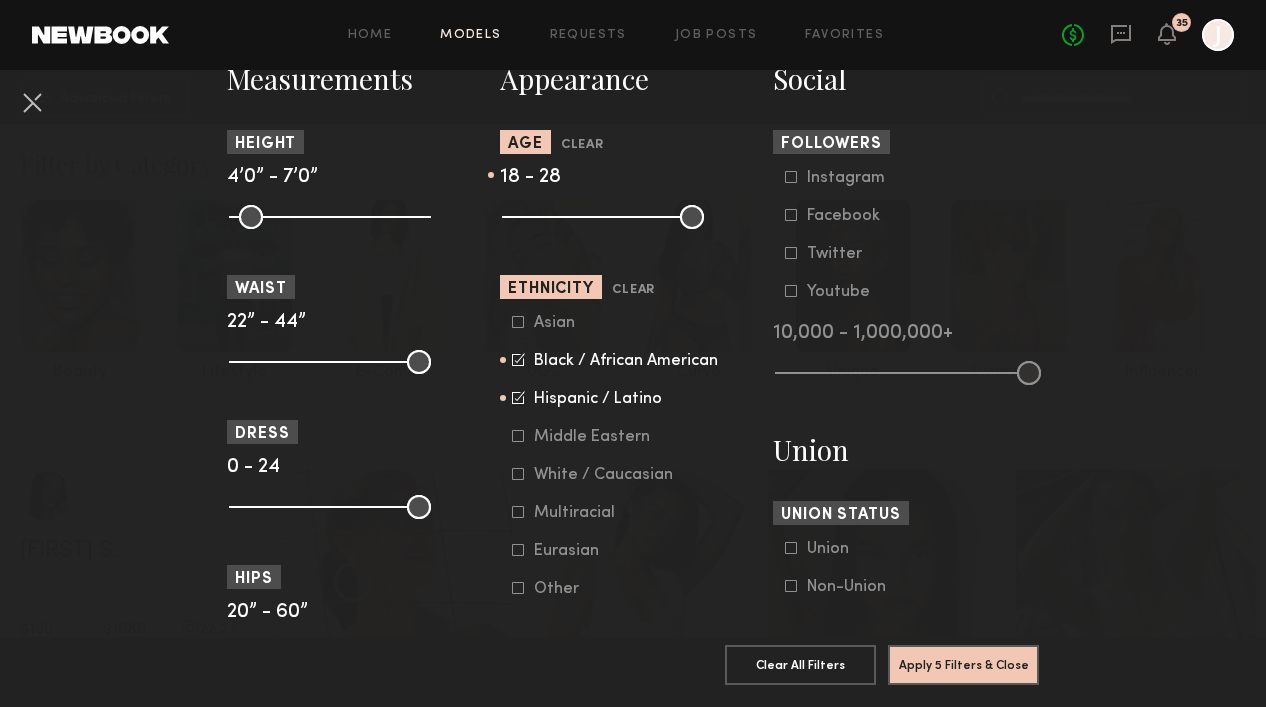 click 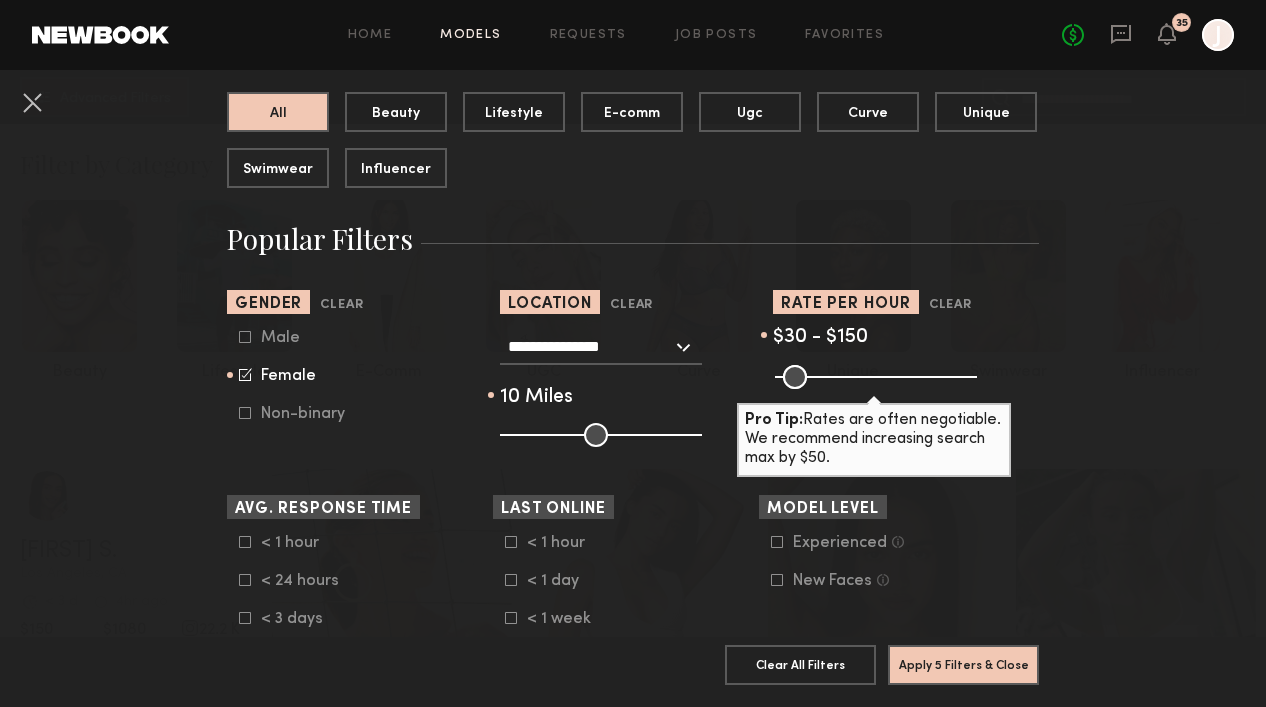scroll, scrollTop: 206, scrollLeft: 0, axis: vertical 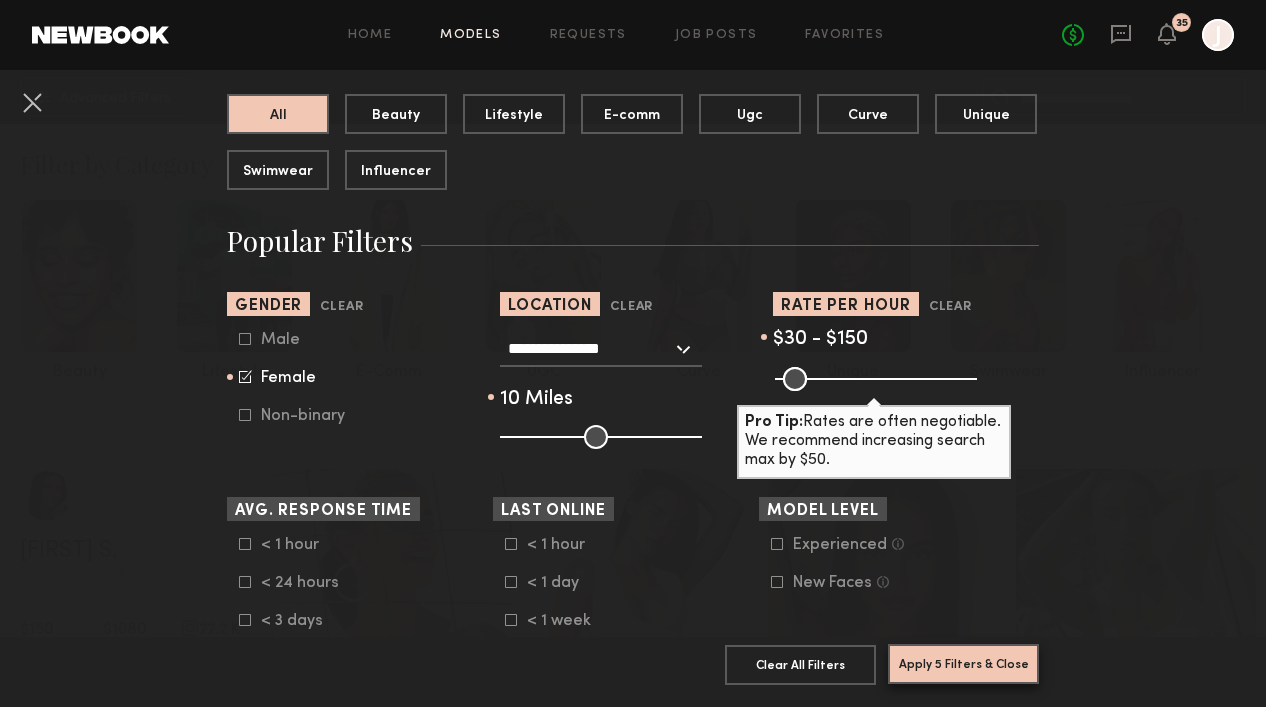 click on "Apply 5 Filters & Close" 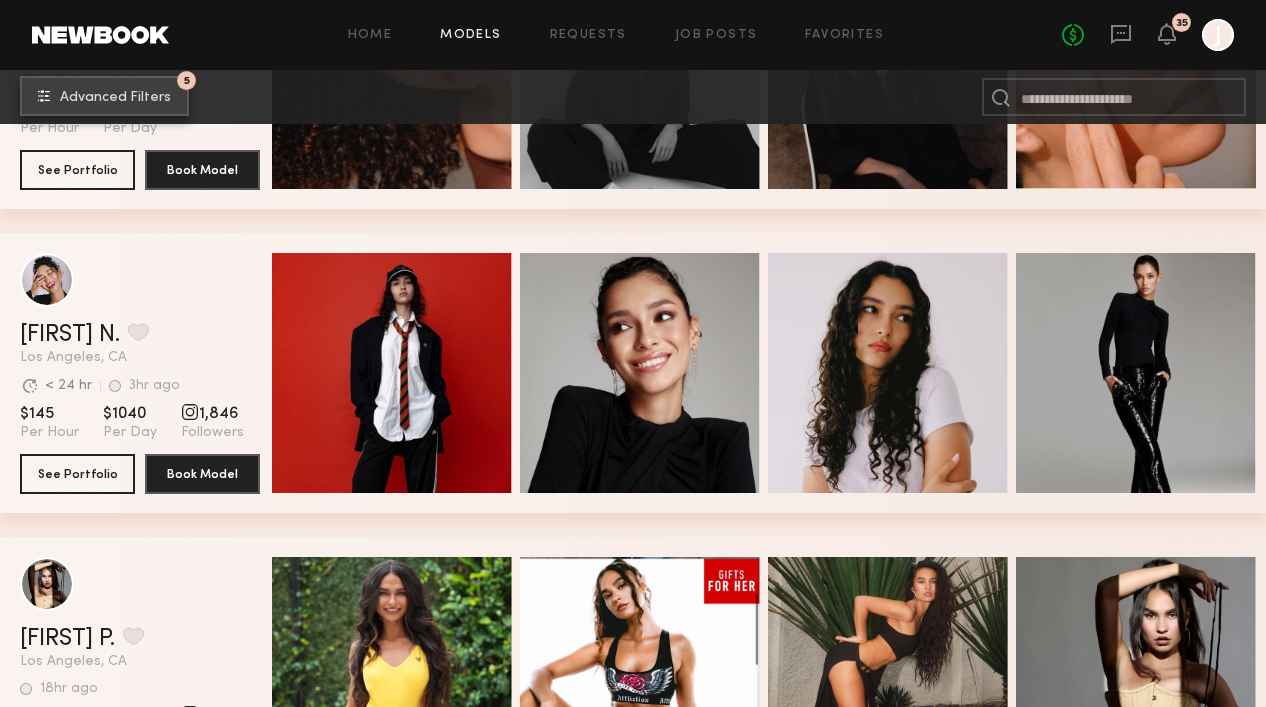 scroll, scrollTop: 1473, scrollLeft: 0, axis: vertical 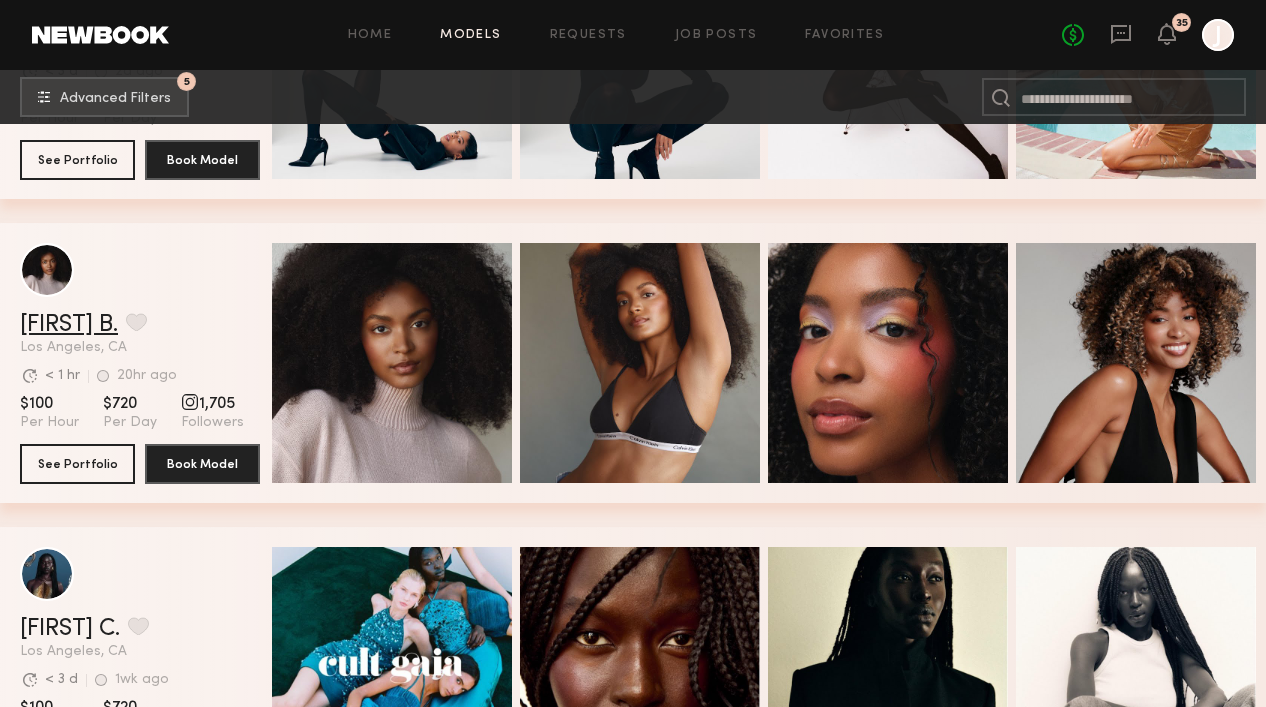 click on "Jade B." 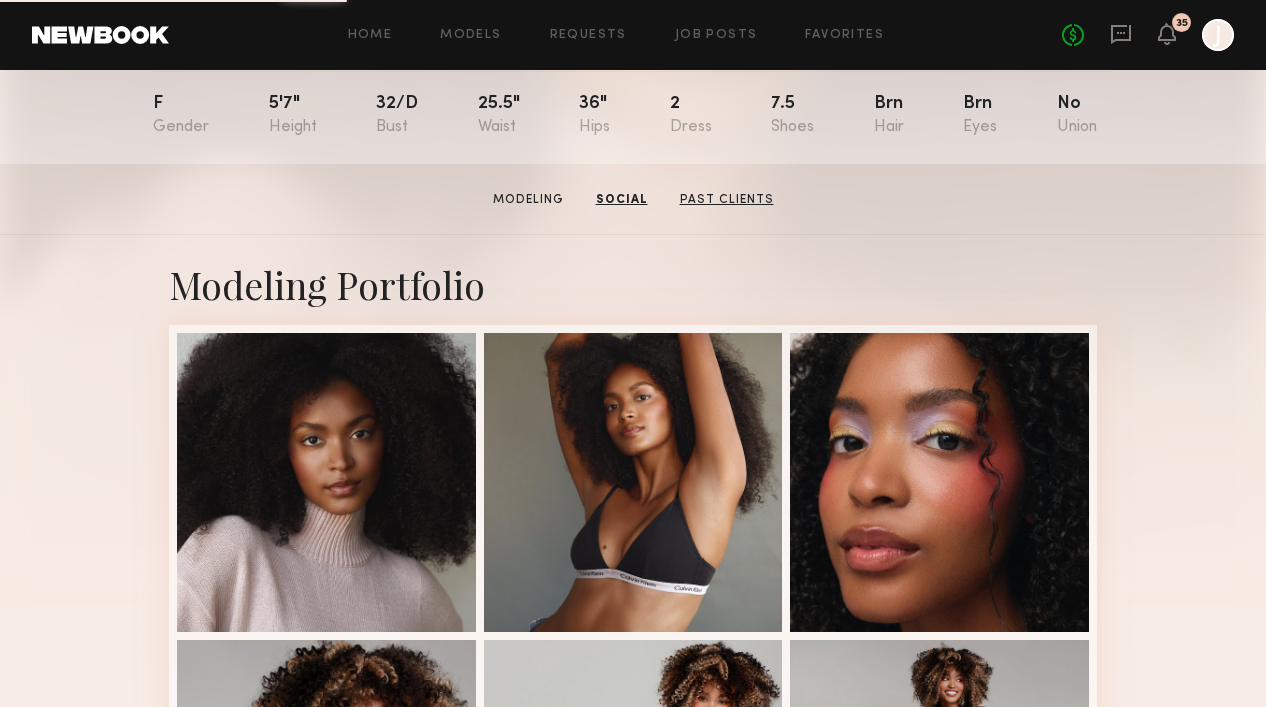 scroll, scrollTop: 0, scrollLeft: 0, axis: both 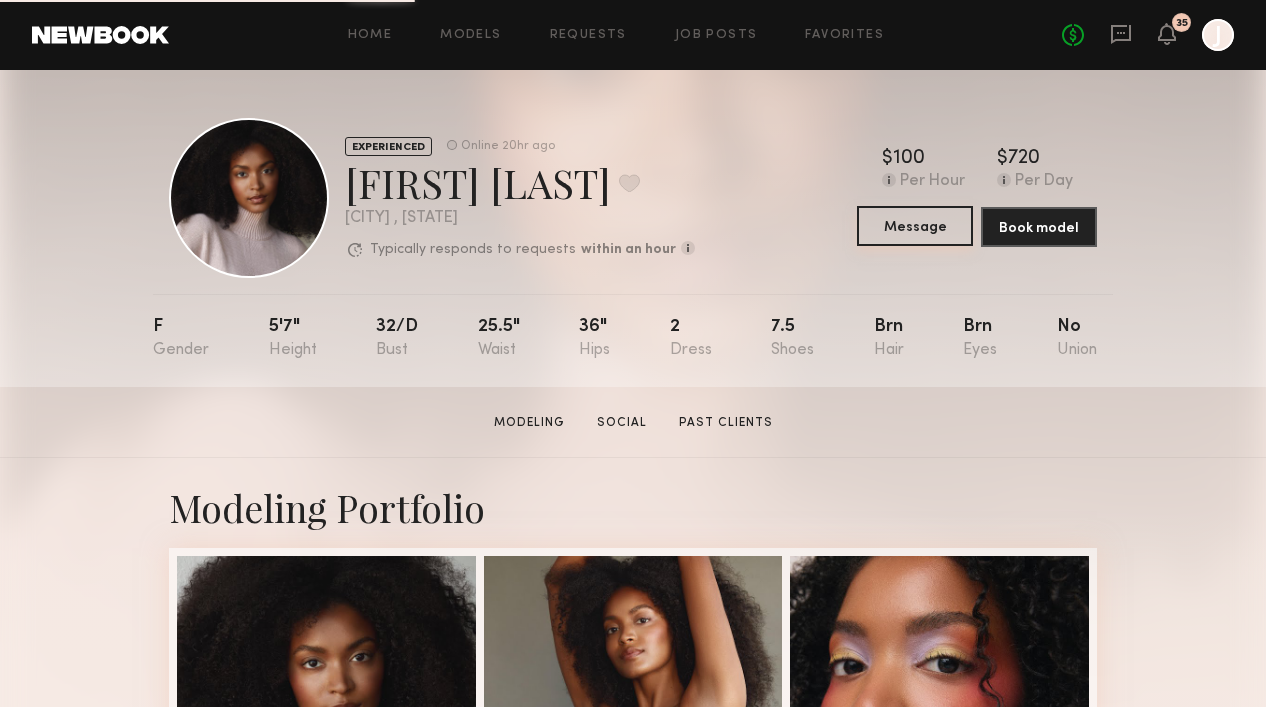 click on "Message" 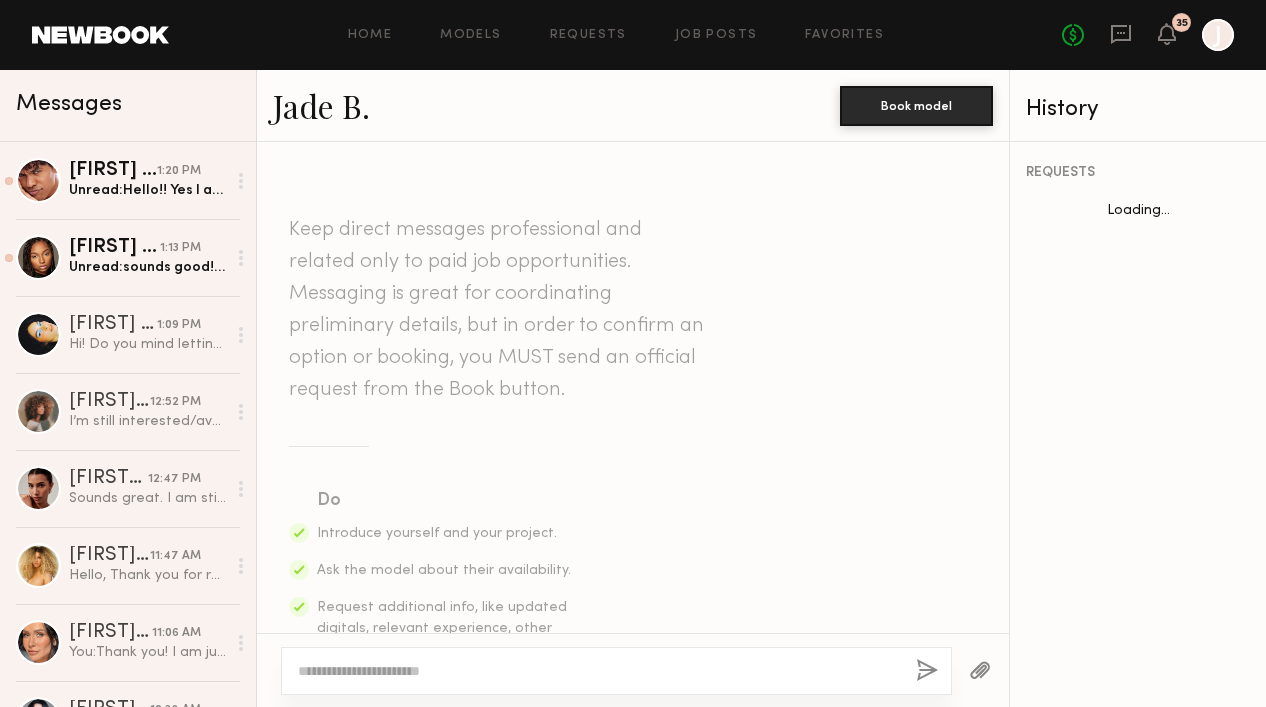 click 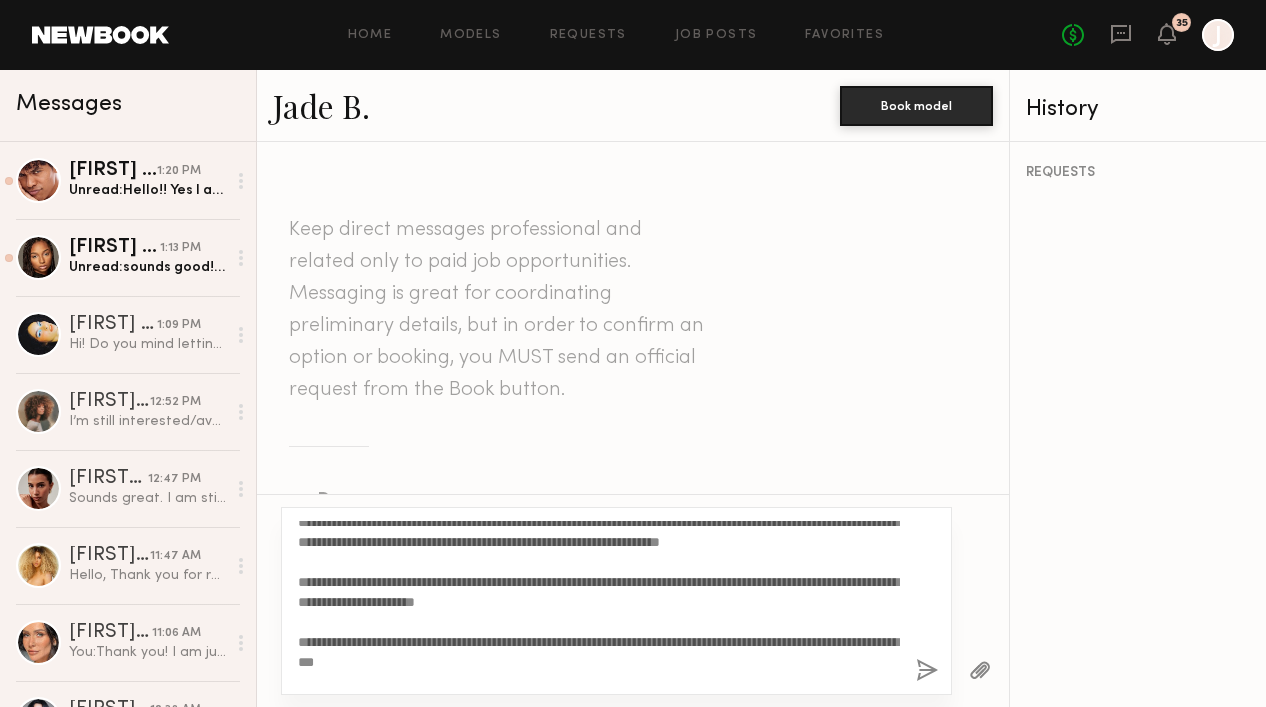 scroll, scrollTop: 56, scrollLeft: 0, axis: vertical 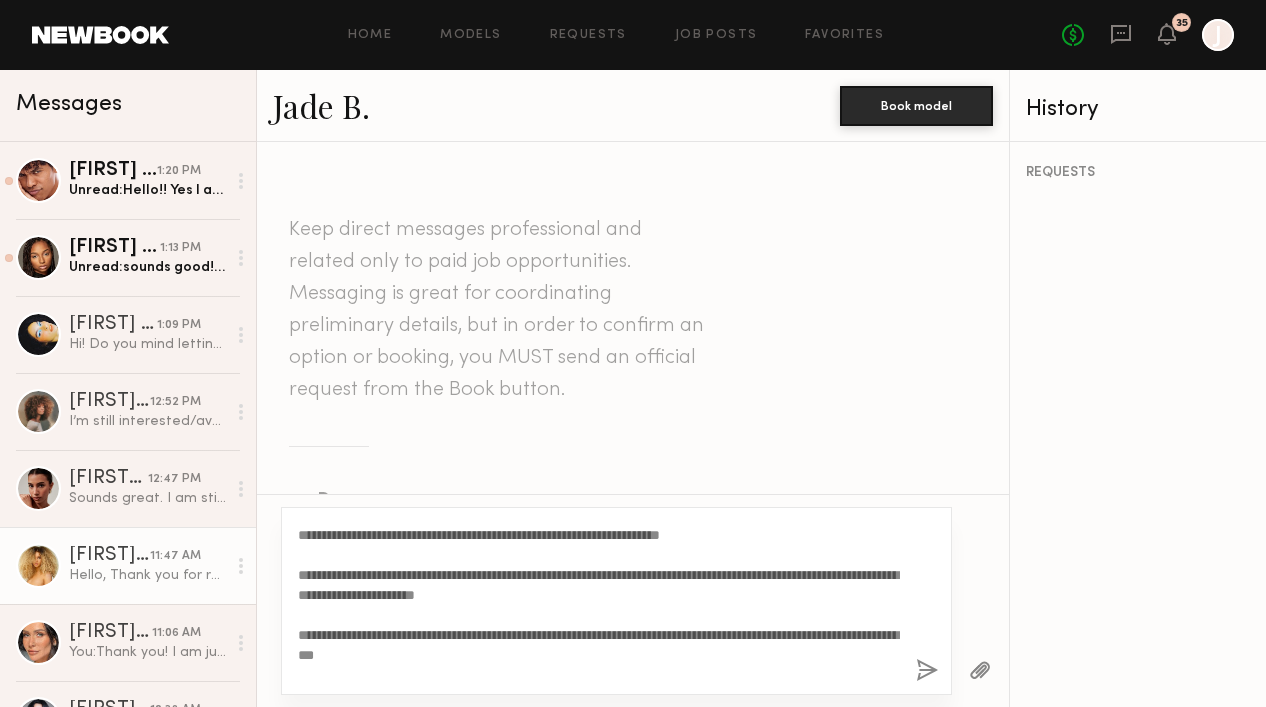 drag, startPoint x: 561, startPoint y: 595, endPoint x: 253, endPoint y: 593, distance: 308.0065 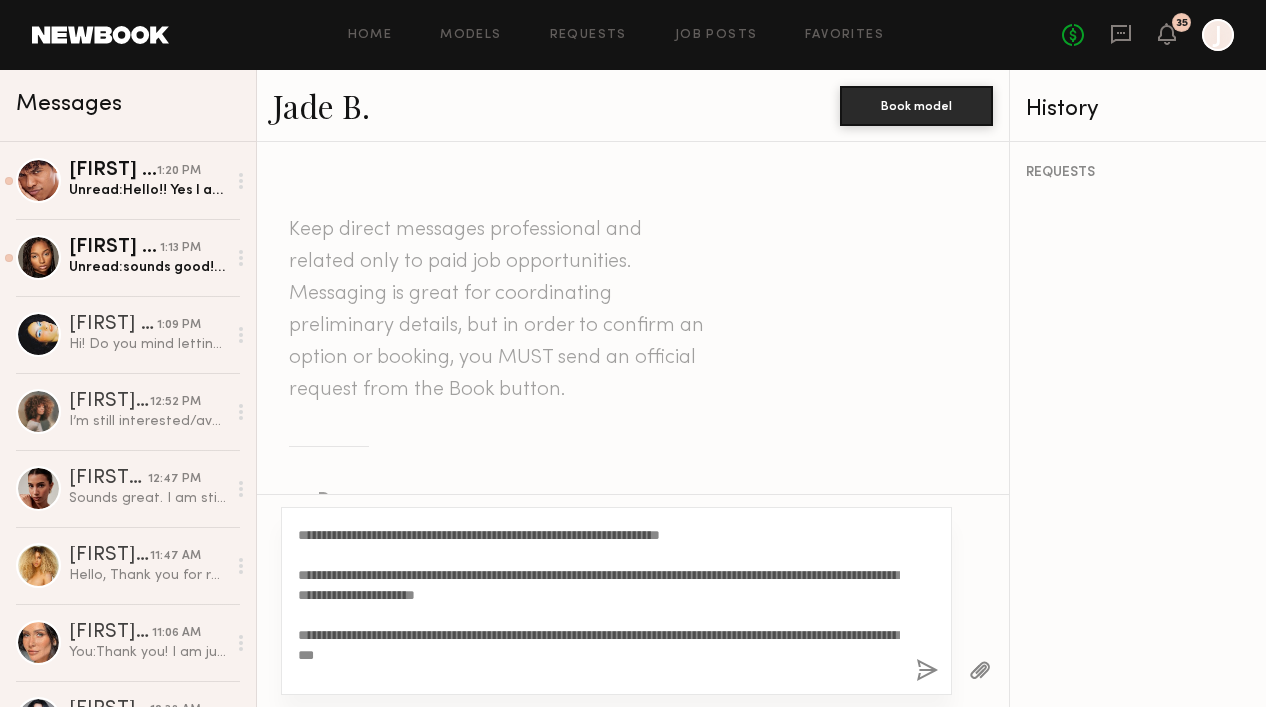 click on "**********" 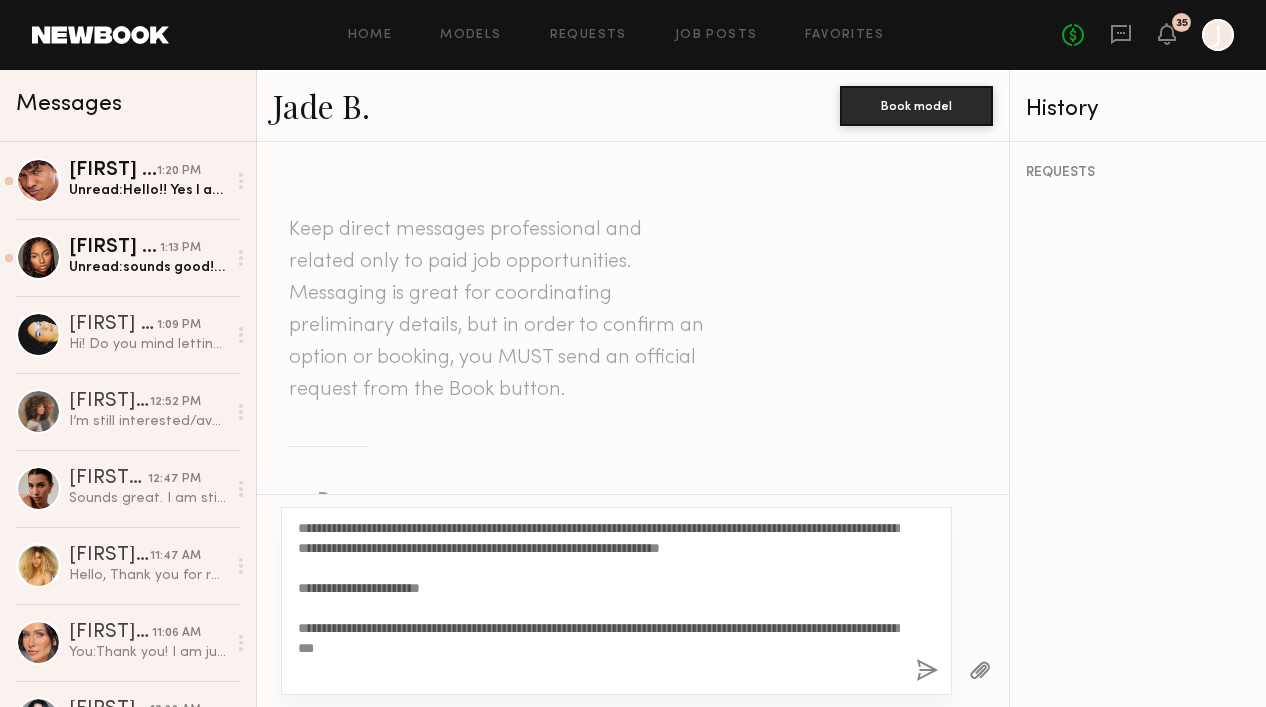 scroll, scrollTop: 41, scrollLeft: 0, axis: vertical 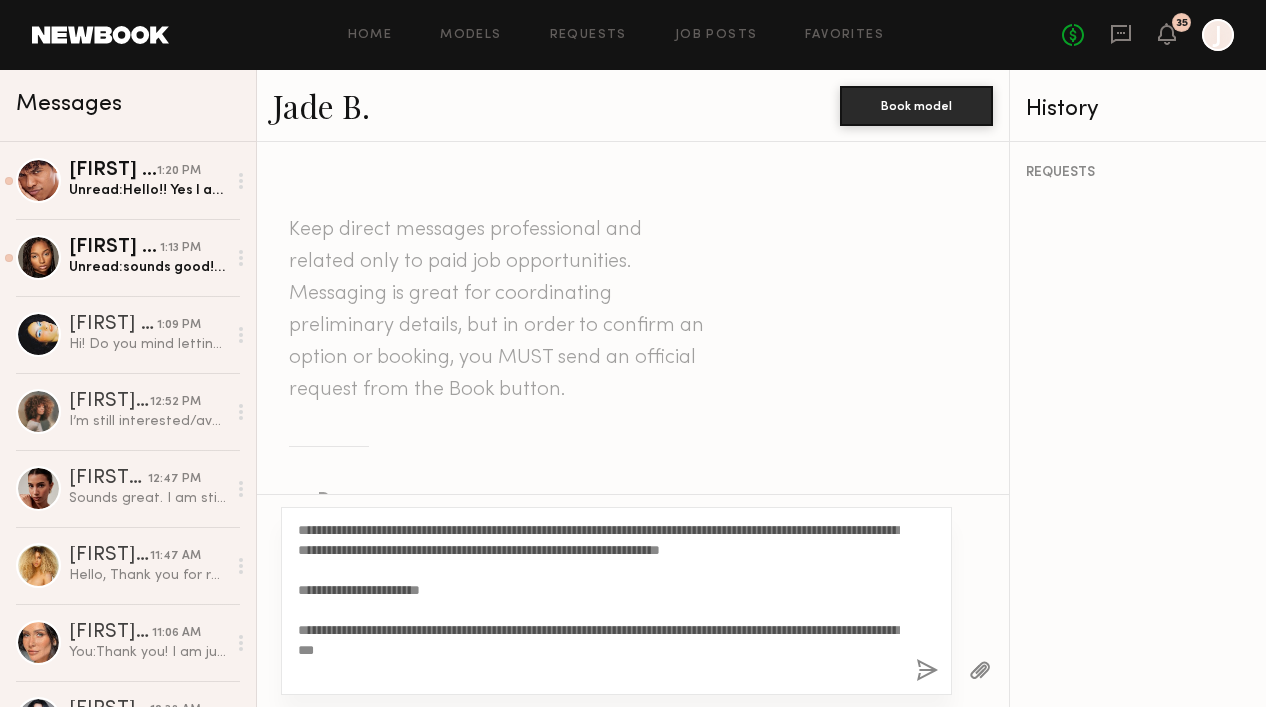 click on "**********" 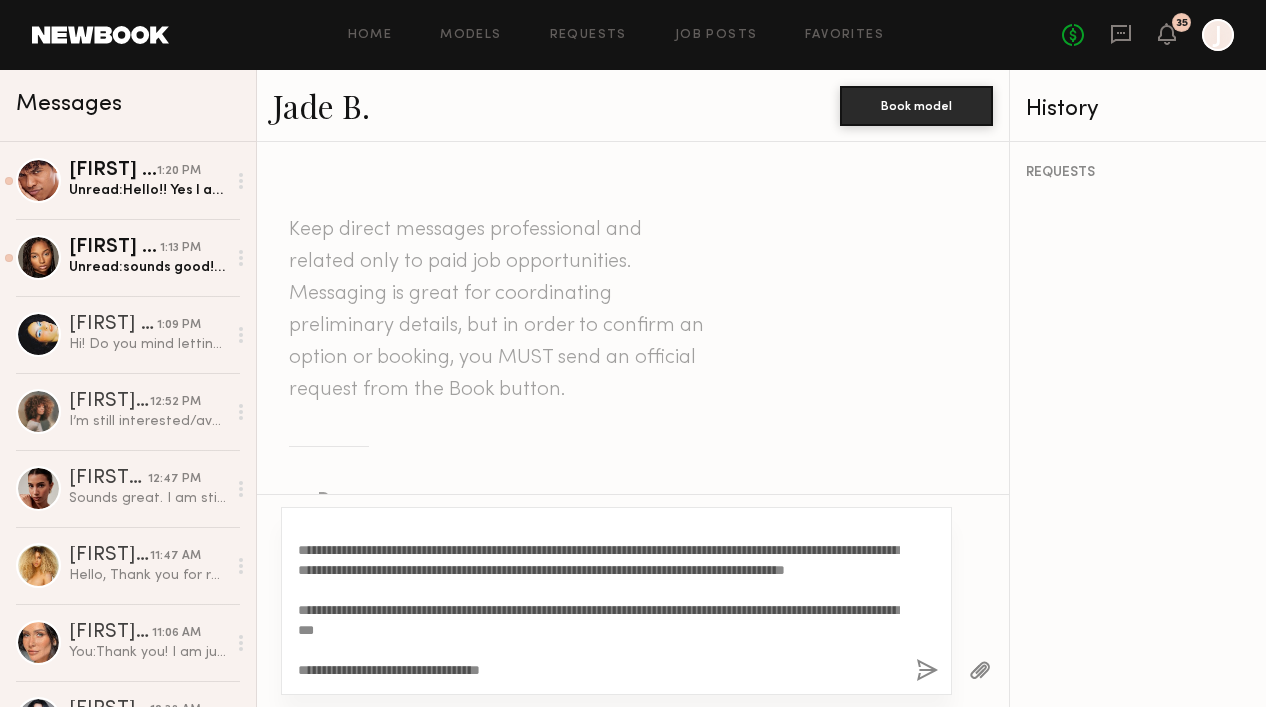 scroll, scrollTop: 80, scrollLeft: 0, axis: vertical 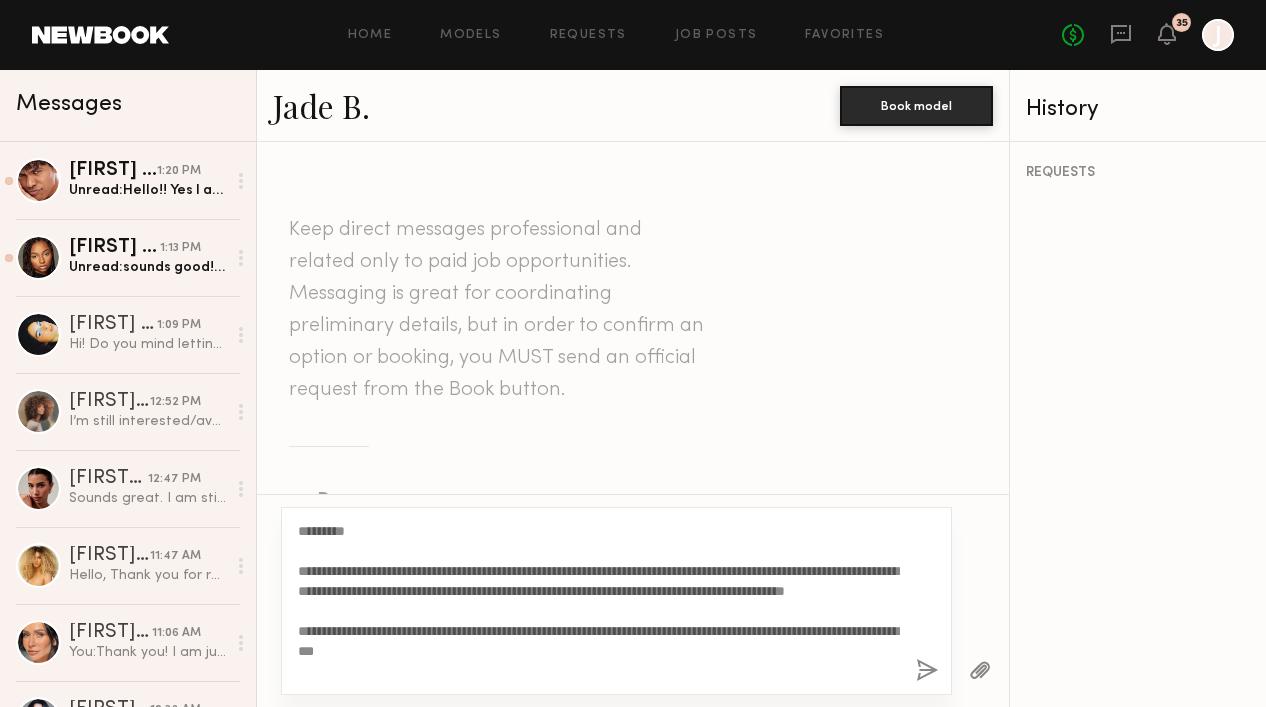 drag, startPoint x: 343, startPoint y: 672, endPoint x: 297, endPoint y: 496, distance: 181.91206 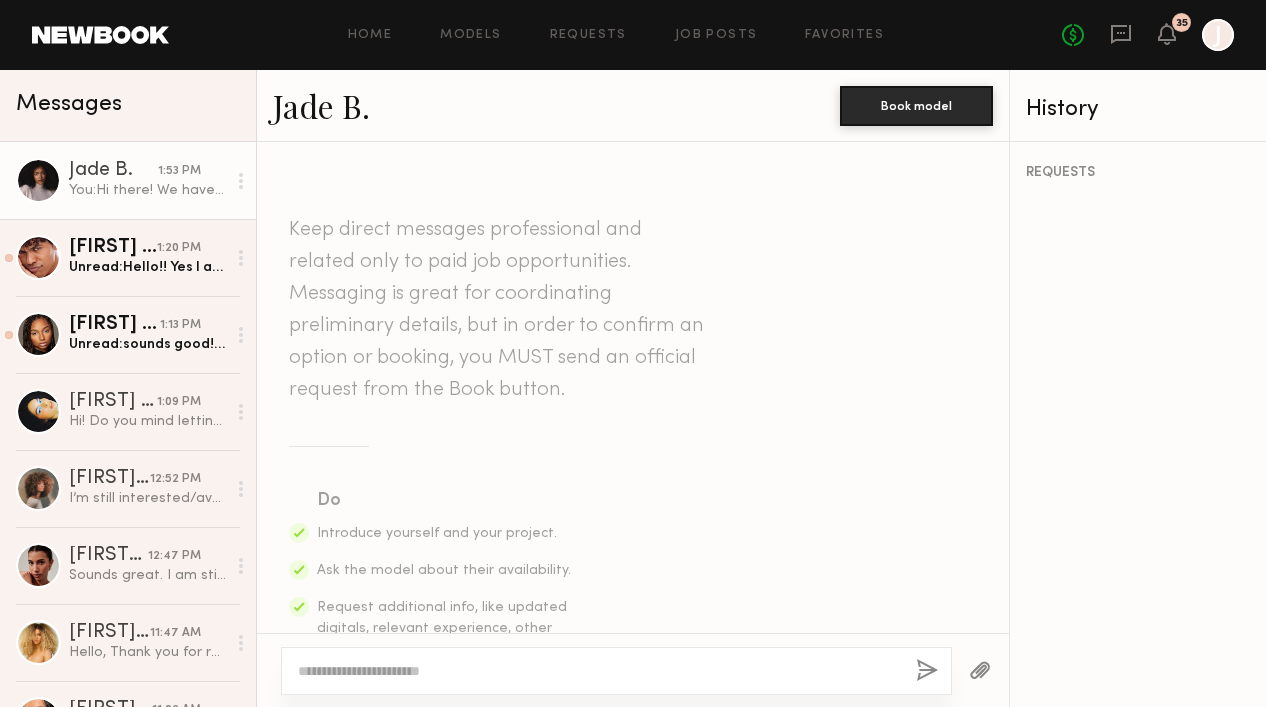 scroll, scrollTop: 833, scrollLeft: 0, axis: vertical 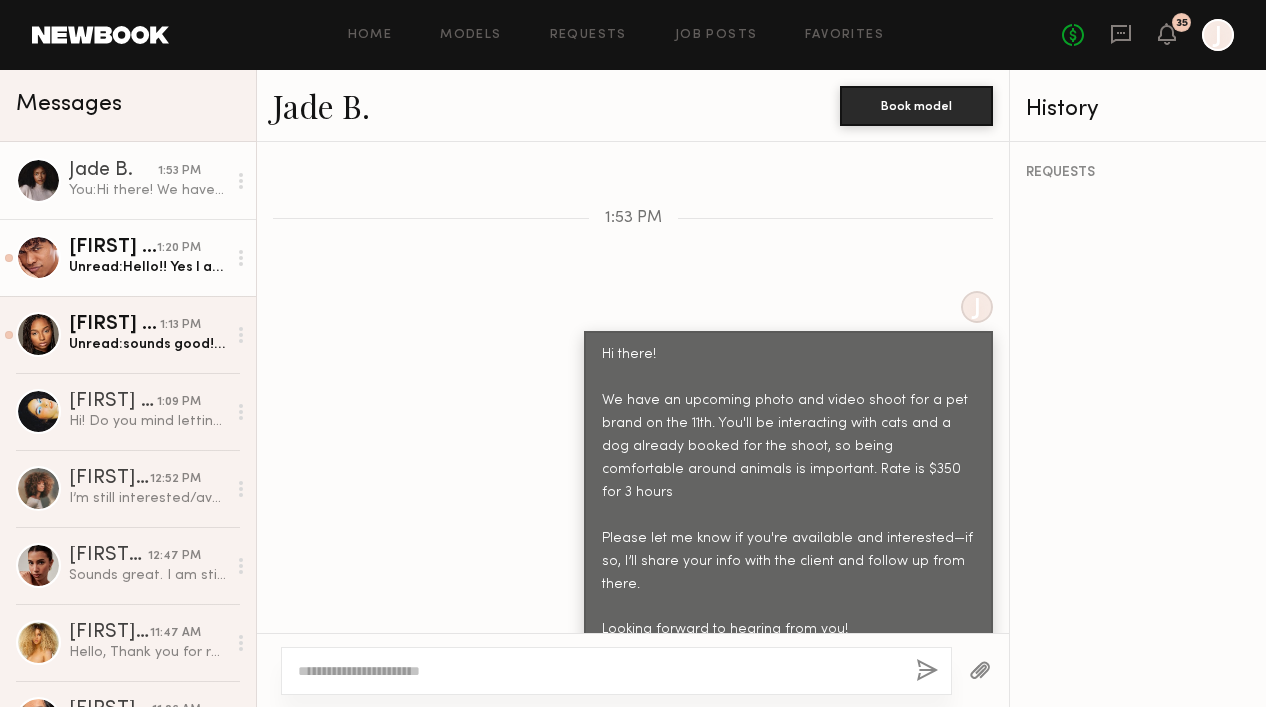 click on "Unread:  Hello!! Yes I am available and interested!!" 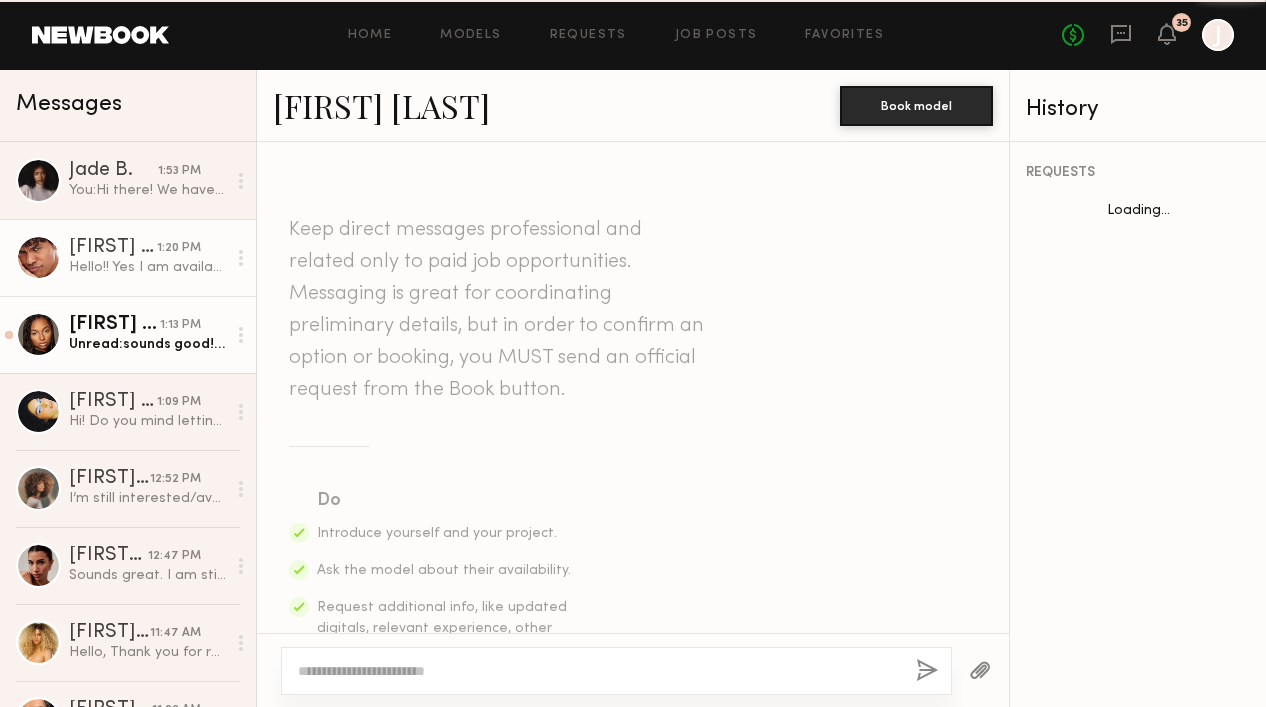 scroll, scrollTop: 1688, scrollLeft: 0, axis: vertical 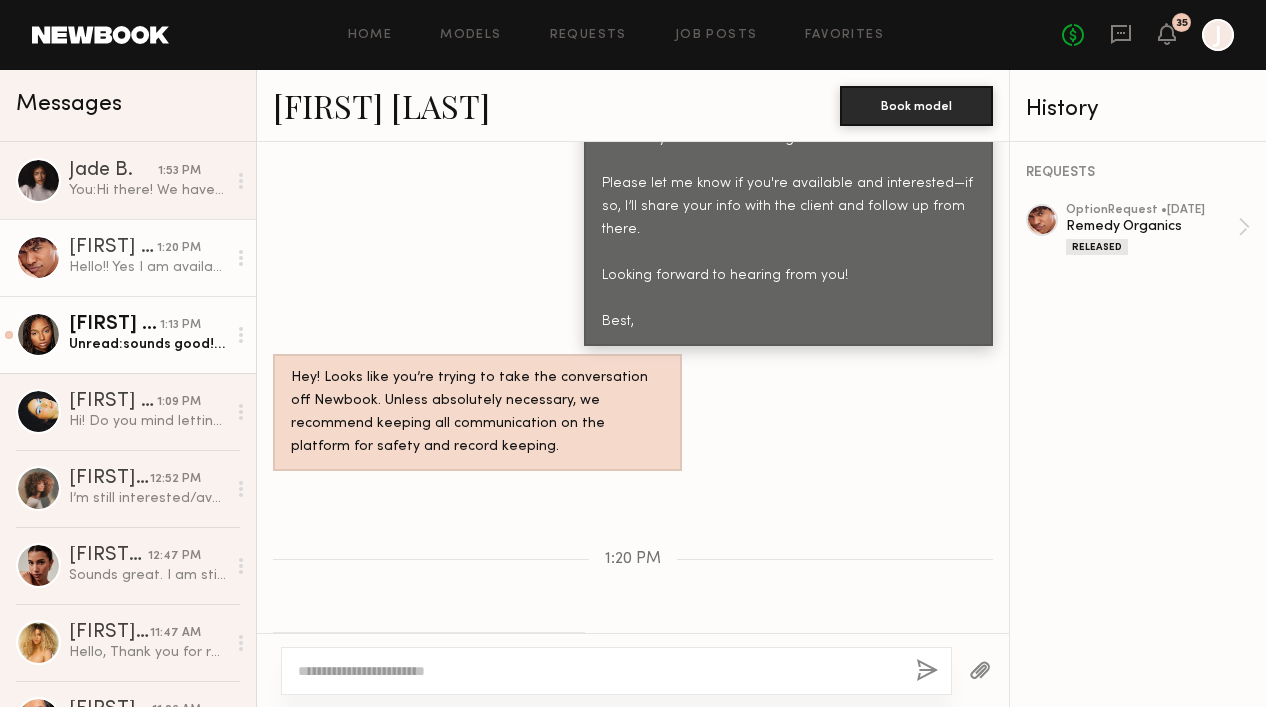 click on "Unread:  sounds good! my braids are also freshly done" 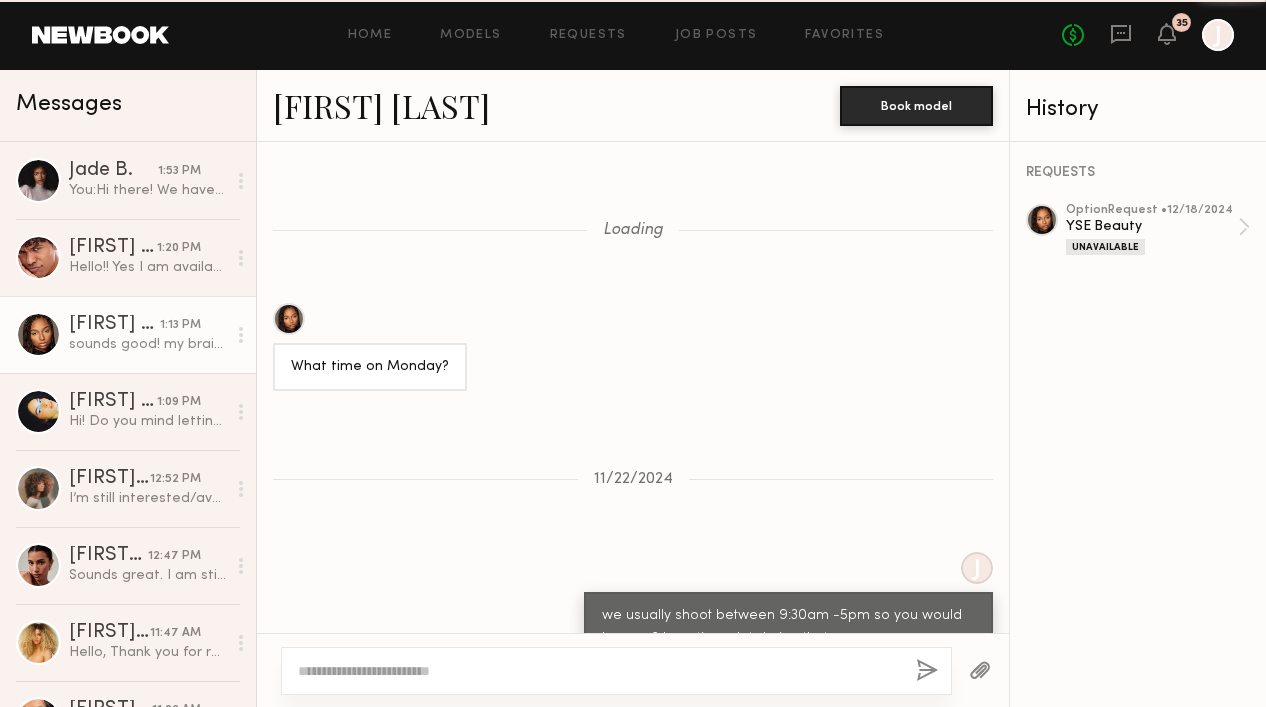 scroll, scrollTop: 1940, scrollLeft: 0, axis: vertical 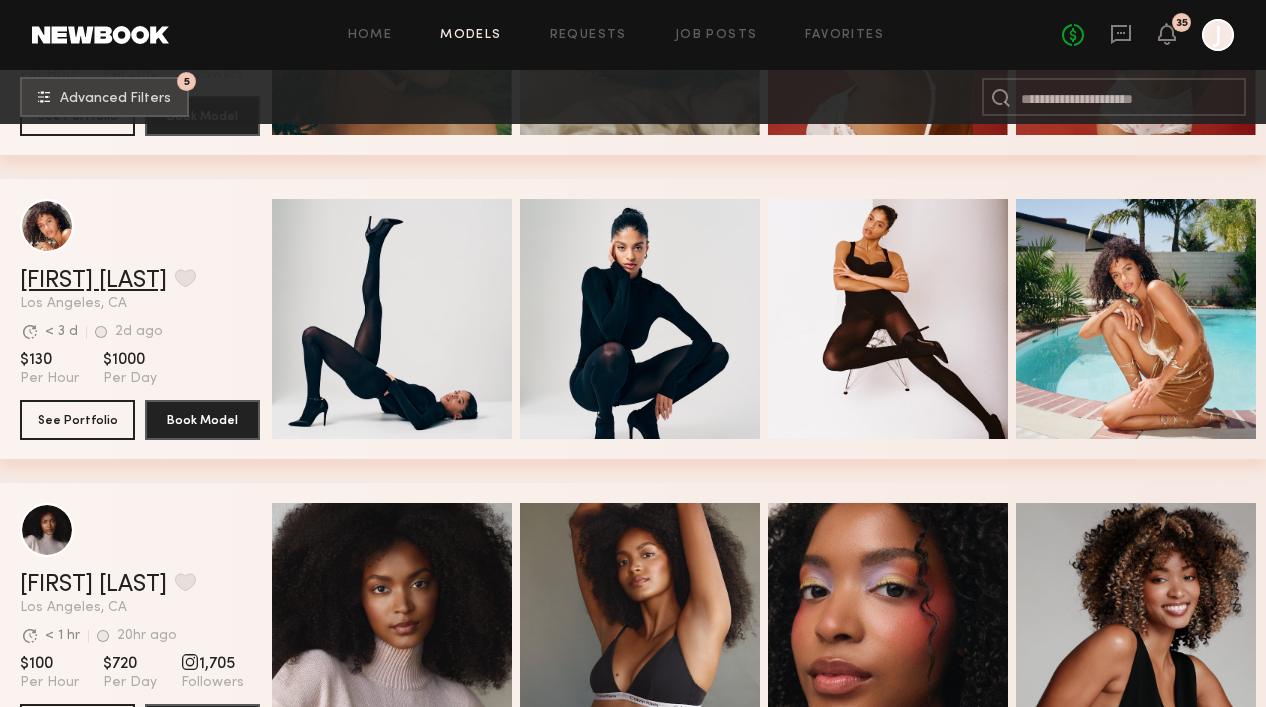 click on "[FIRST] [LAST]" 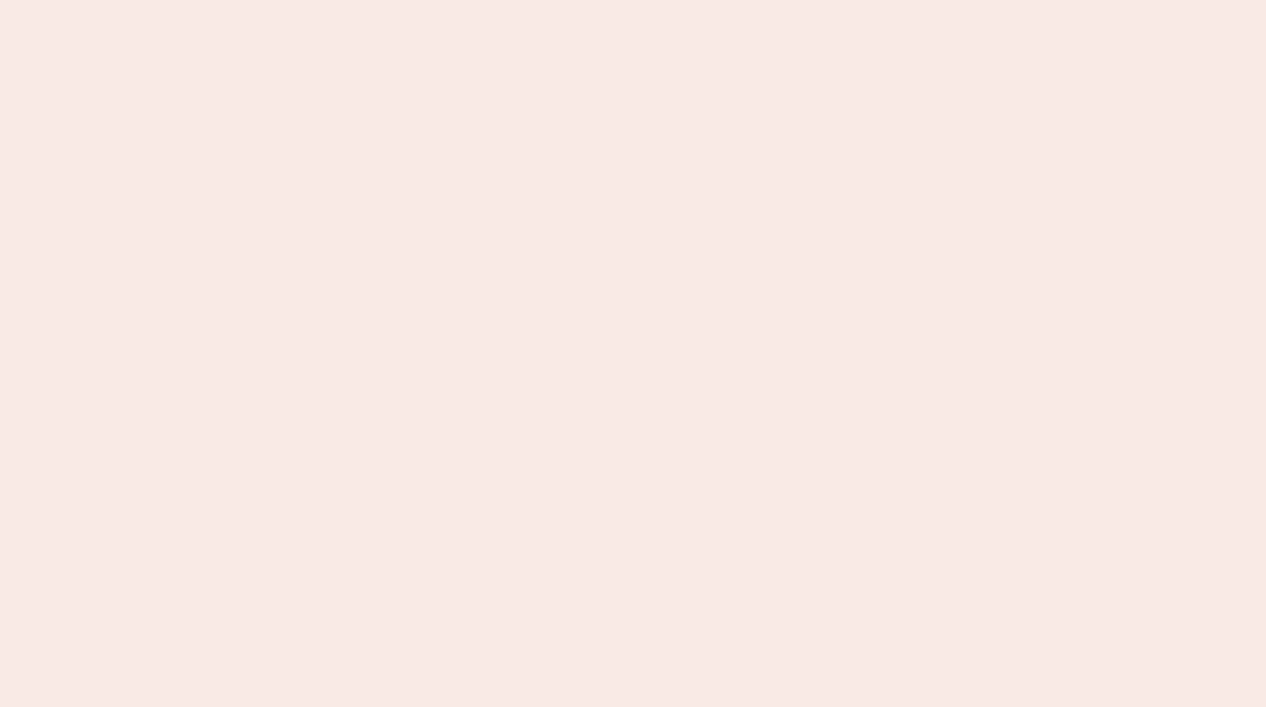 scroll, scrollTop: 0, scrollLeft: 0, axis: both 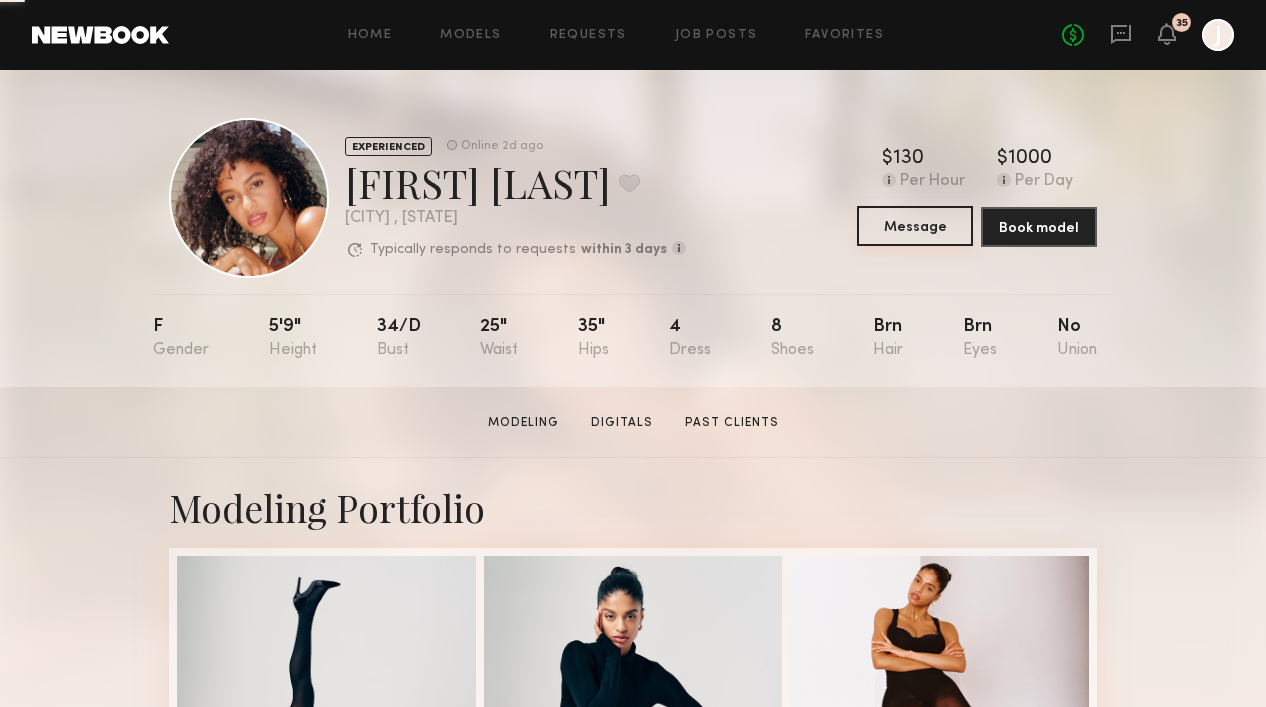 click on "Message" 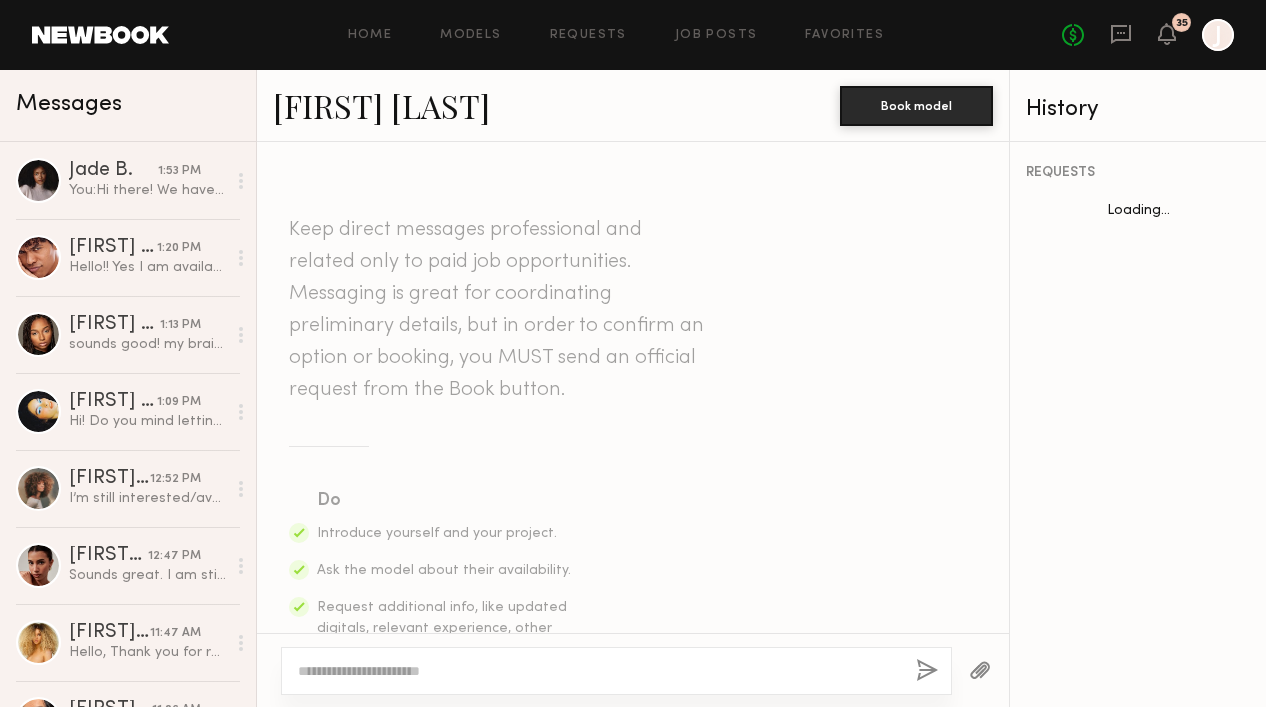 scroll, scrollTop: 957, scrollLeft: 0, axis: vertical 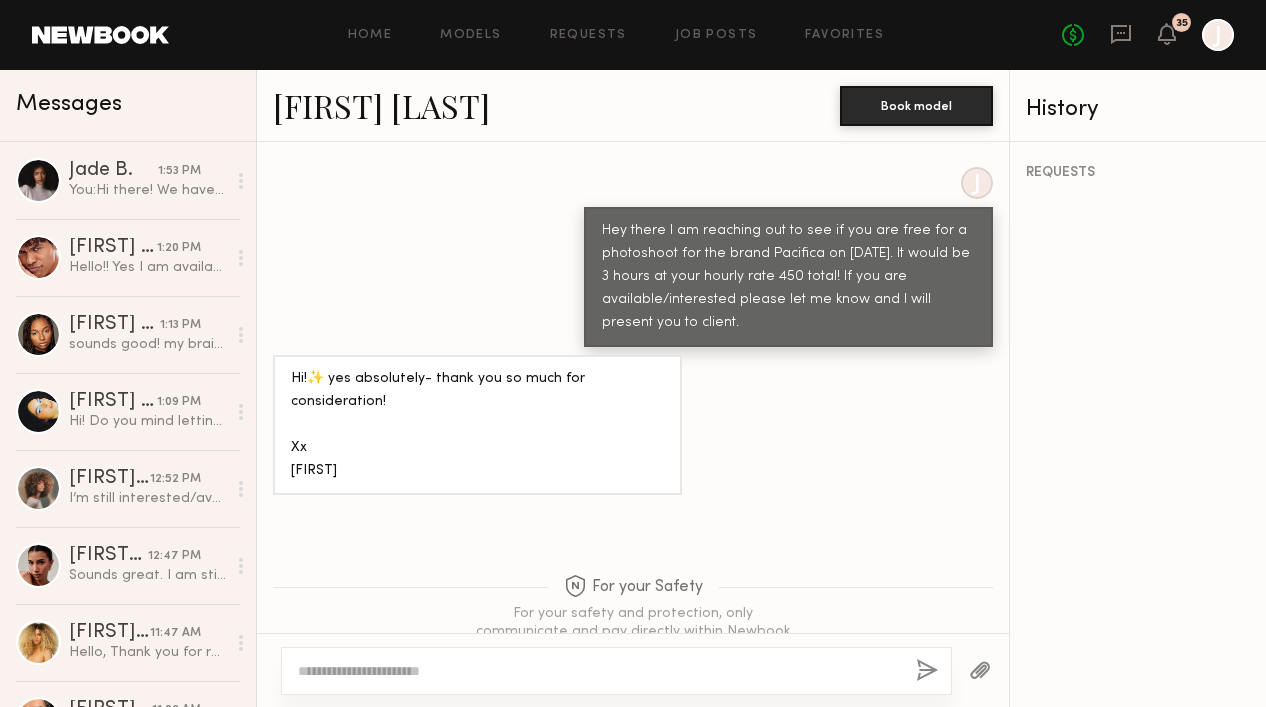 click 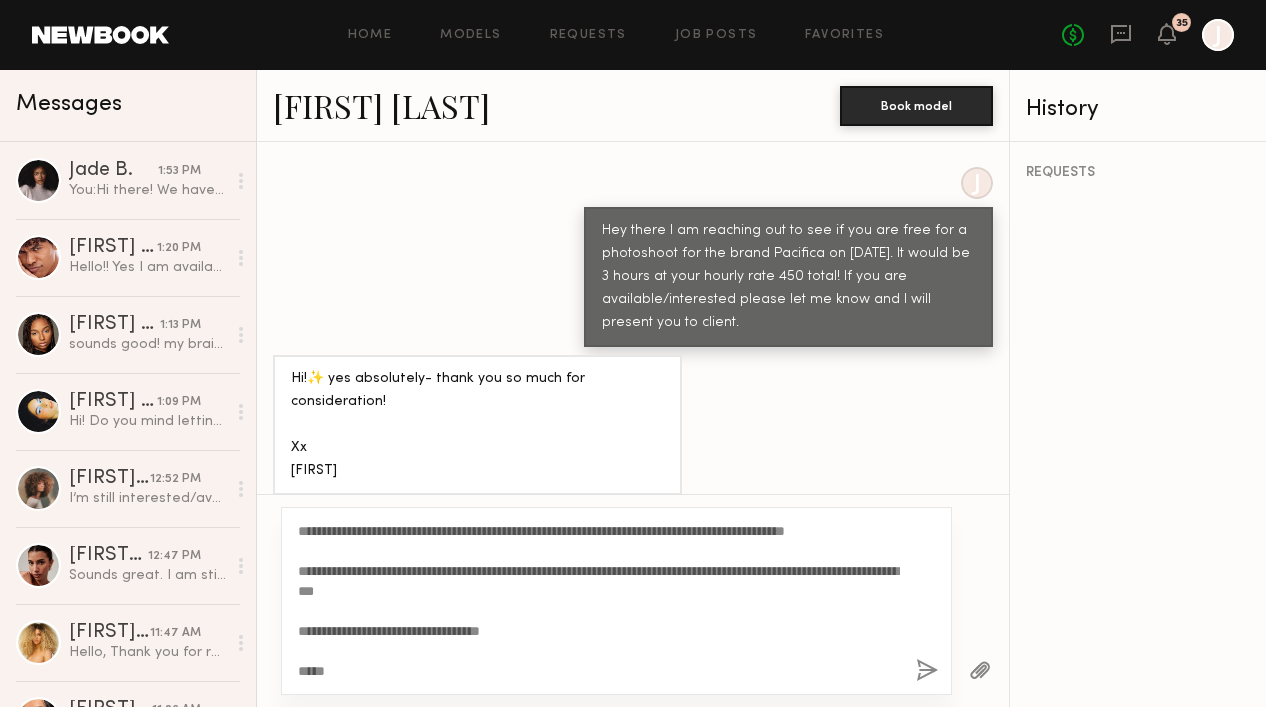 scroll, scrollTop: 0, scrollLeft: 0, axis: both 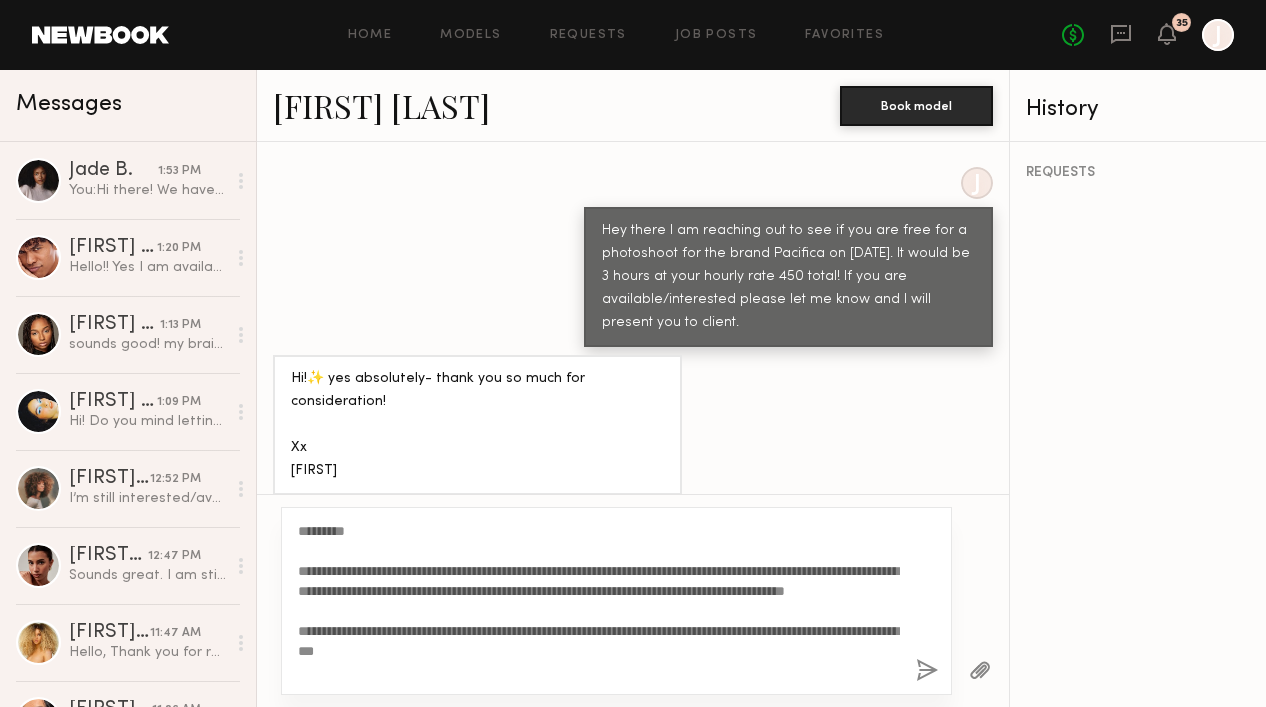 type on "**********" 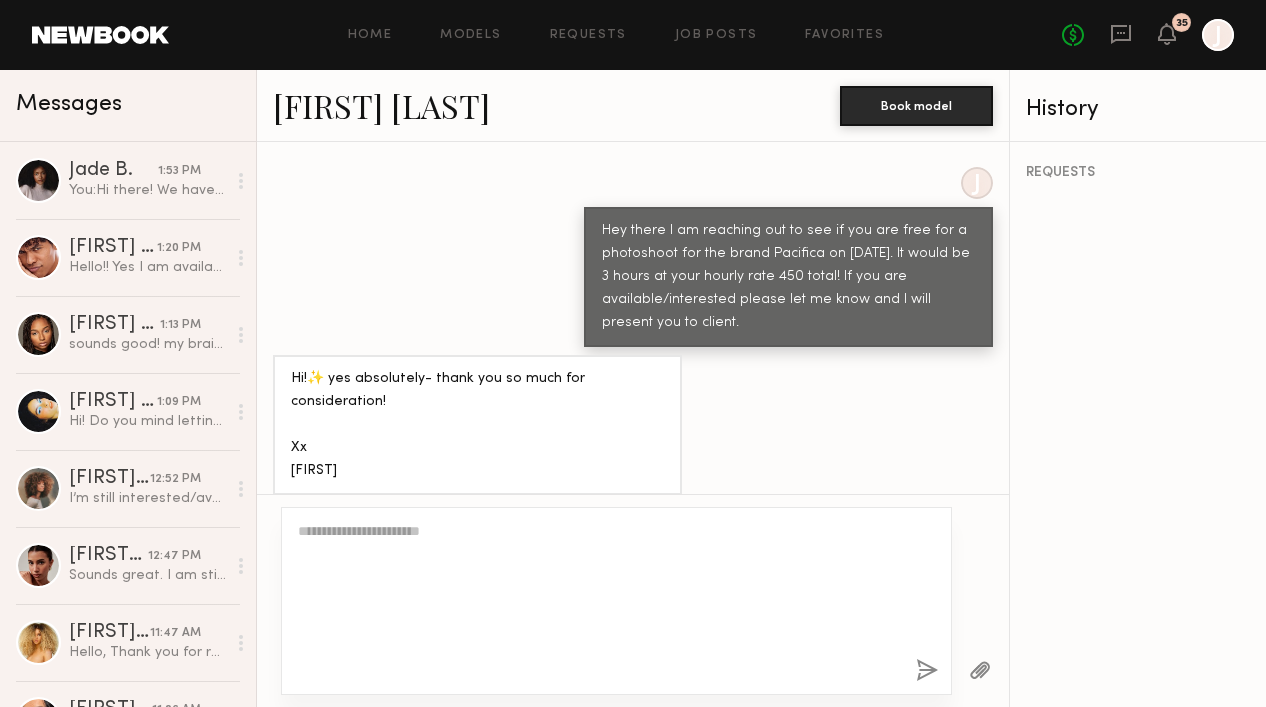 scroll, scrollTop: 1632, scrollLeft: 0, axis: vertical 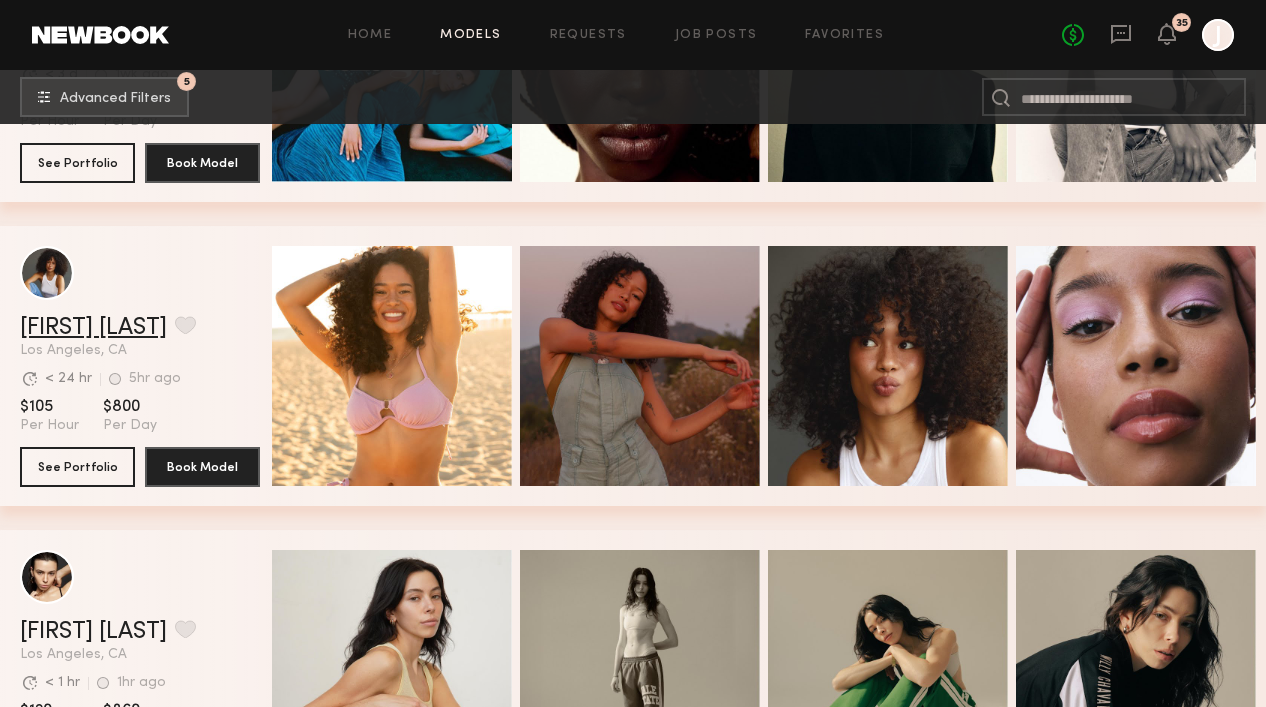 click on "[FIRST] C." 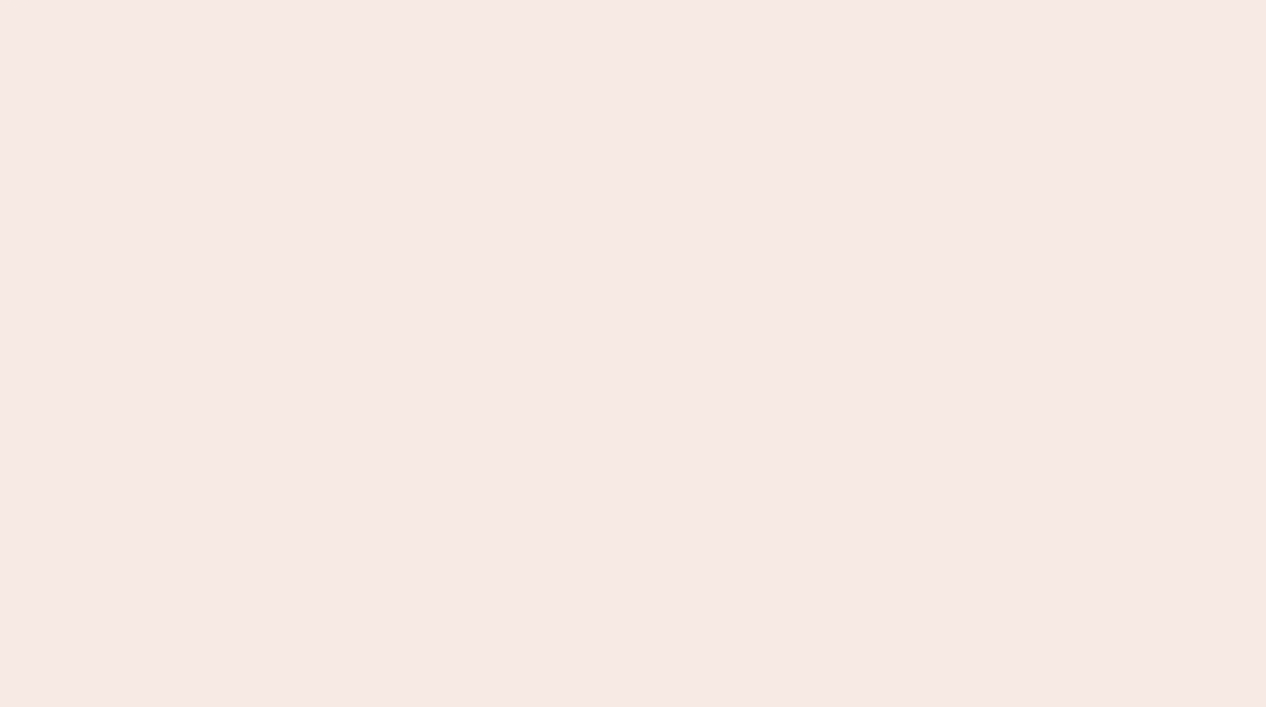 scroll, scrollTop: 0, scrollLeft: 0, axis: both 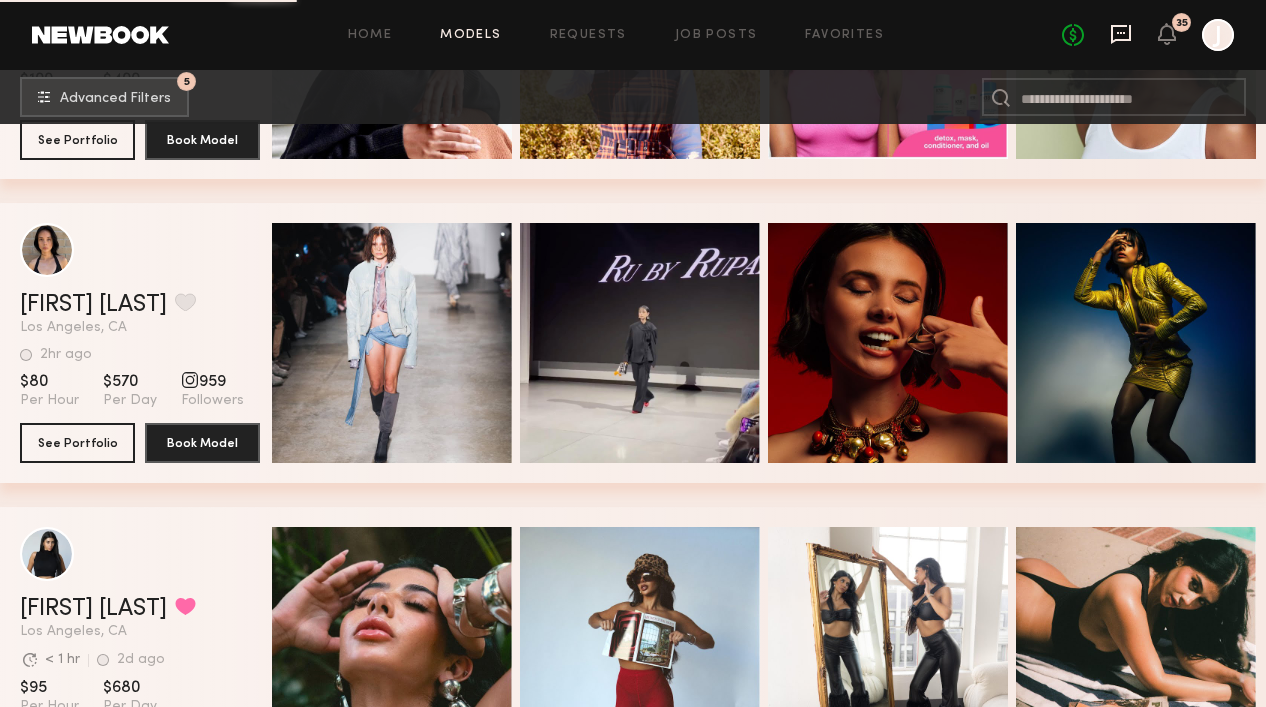 click 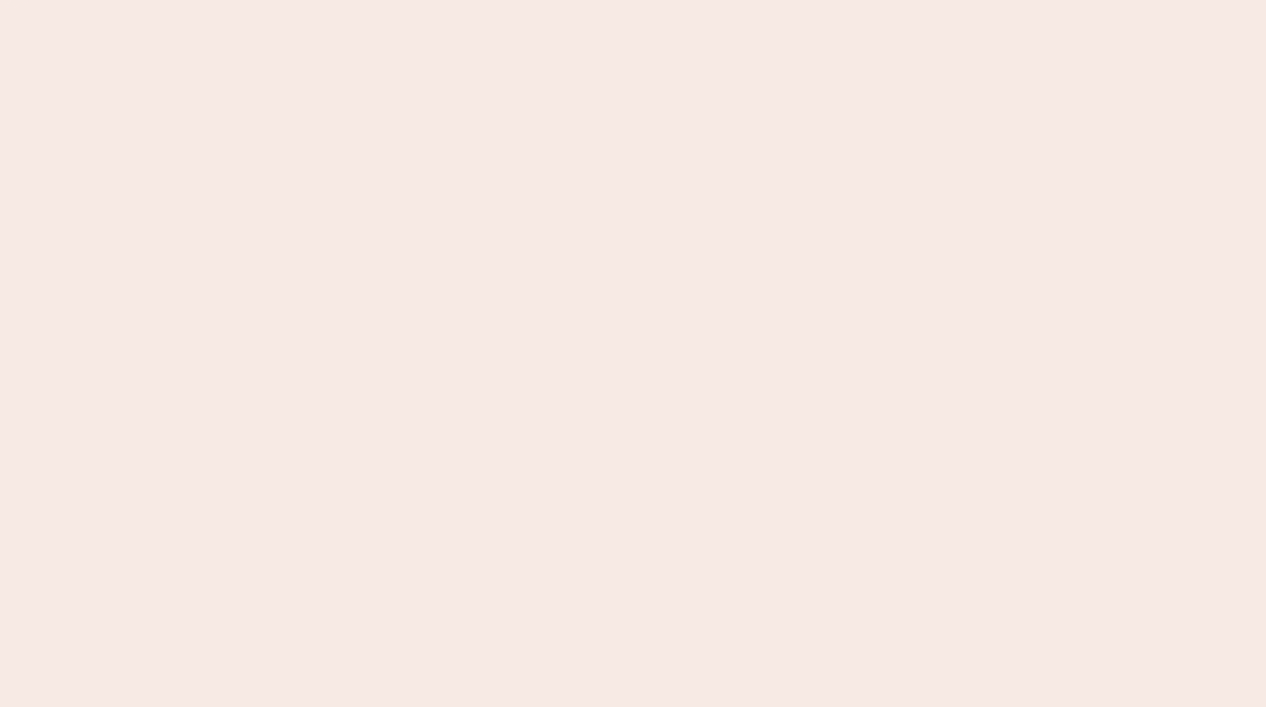 scroll, scrollTop: 0, scrollLeft: 0, axis: both 